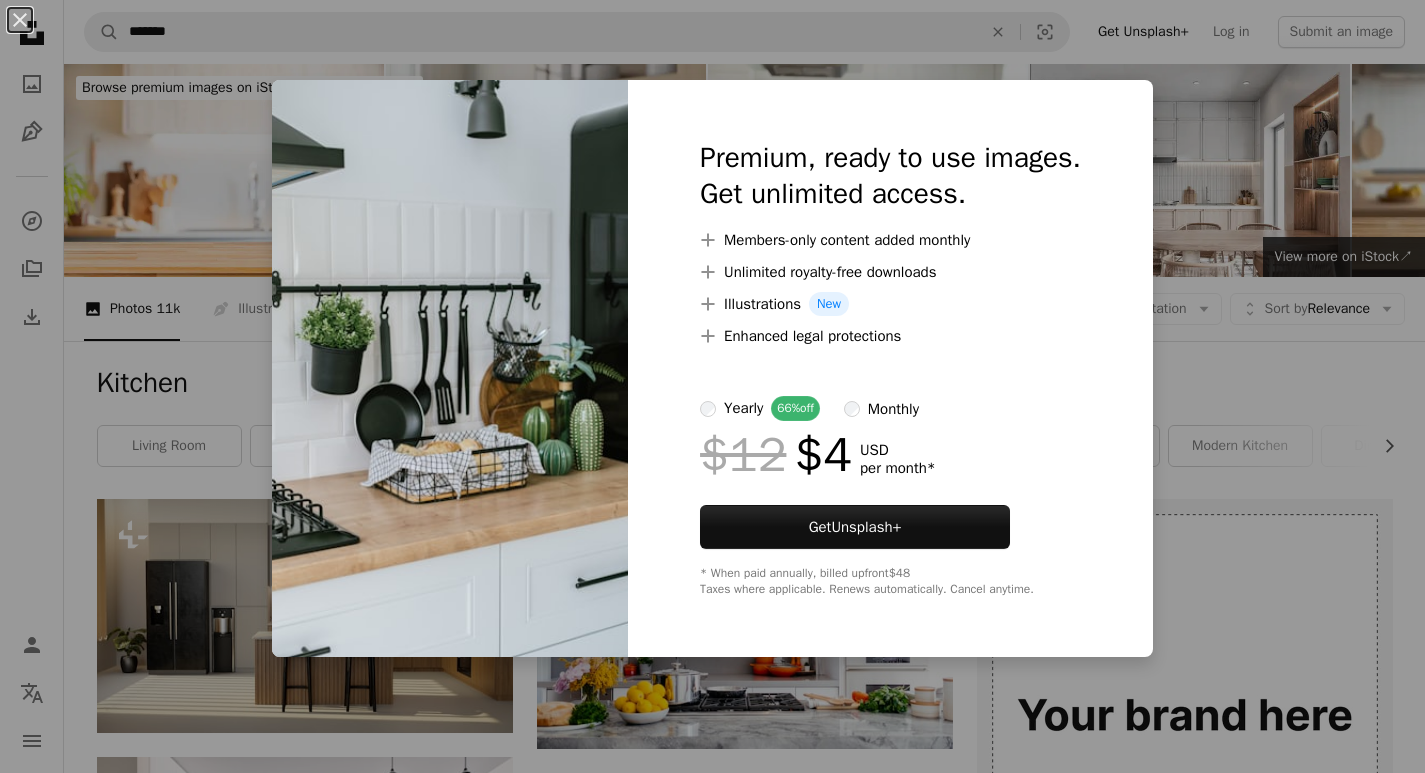 scroll, scrollTop: 1000, scrollLeft: 0, axis: vertical 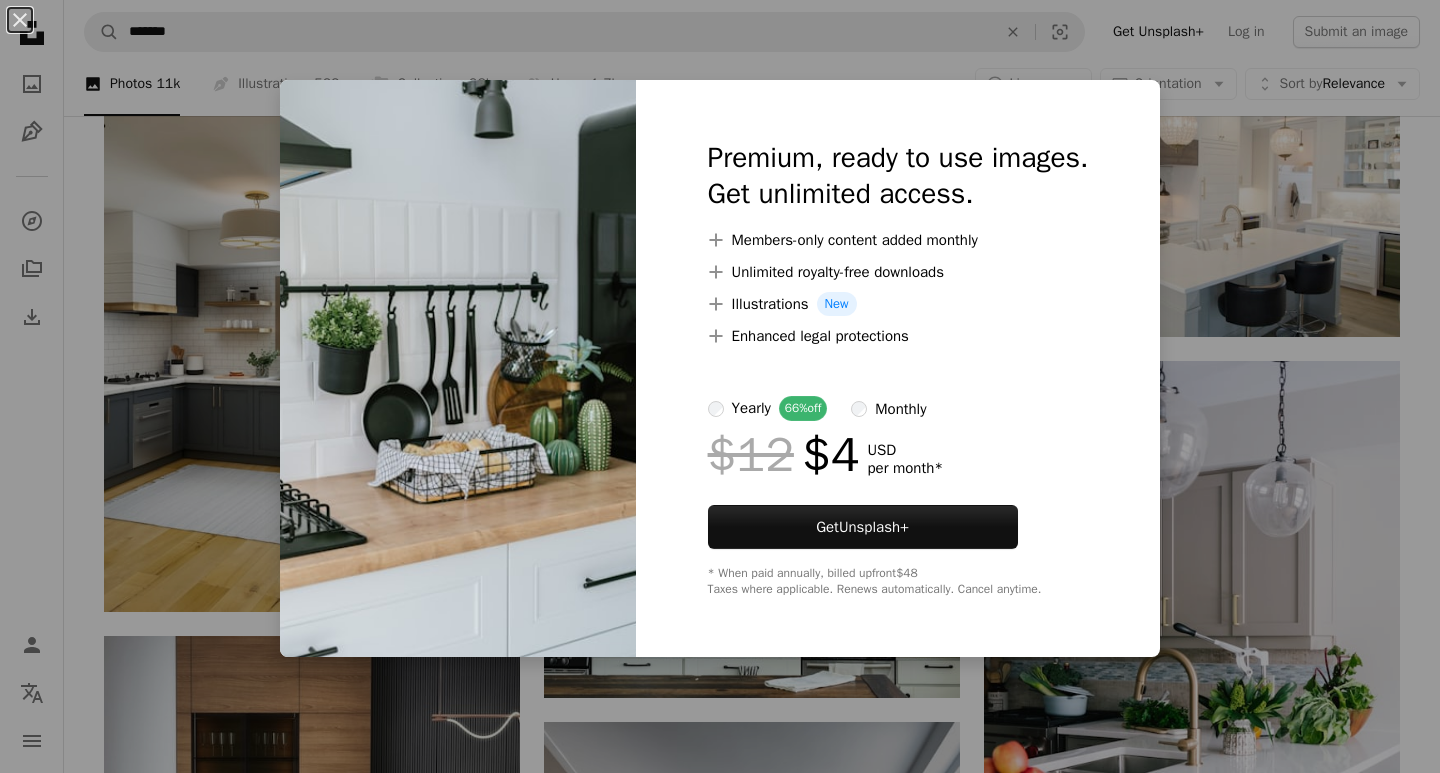 click on "An X shape Premium, ready to use images. Get unlimited access. A plus sign Members-only content added monthly A plus sign Unlimited royalty-free downloads A plus sign Illustrations  New A plus sign Enhanced legal protections yearly 66%  off monthly $12   $4 USD per month * Get  Unsplash+ * When paid annually, billed upfront  $48 Taxes where applicable. Renews automatically. Cancel anytime." at bounding box center (720, 386) 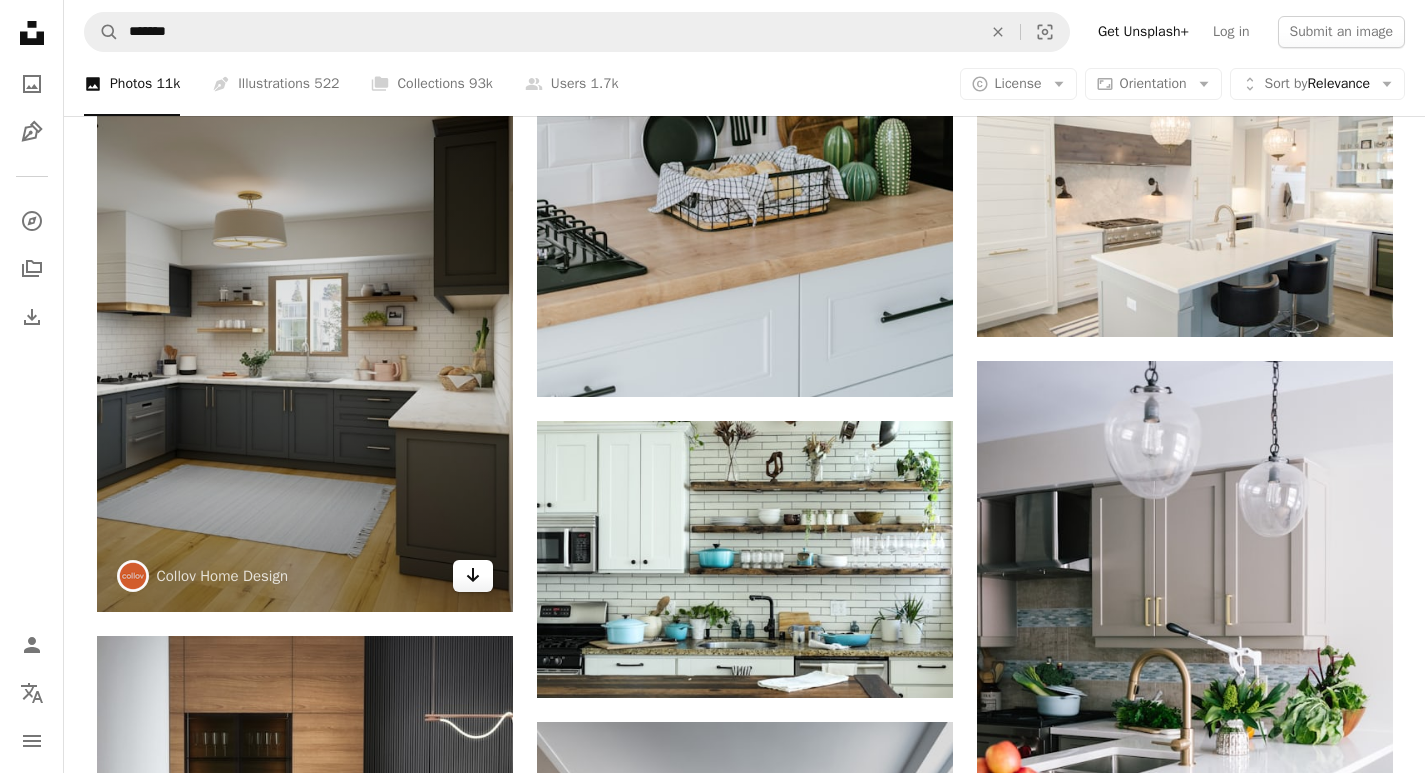 click on "Arrow pointing down" 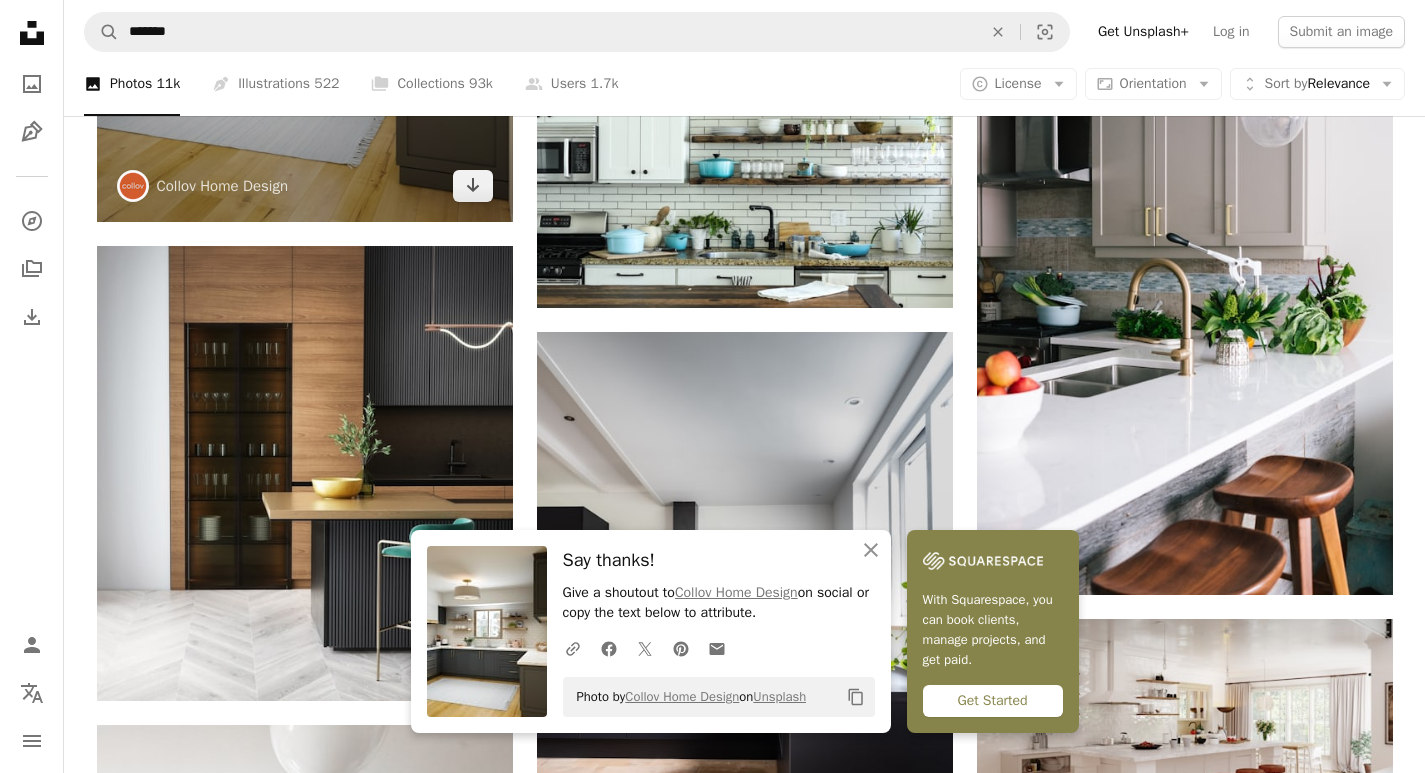 scroll, scrollTop: 1400, scrollLeft: 0, axis: vertical 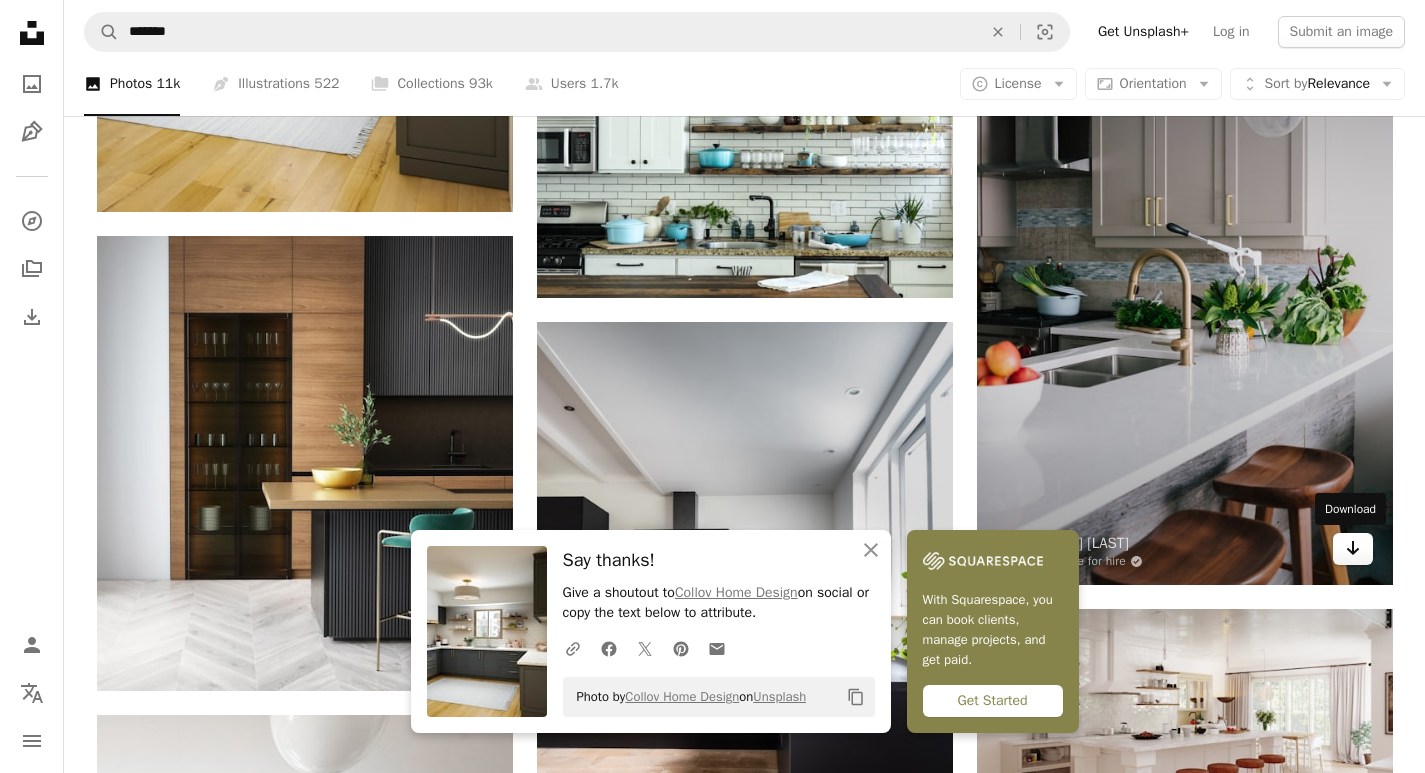 click on "Arrow pointing down" 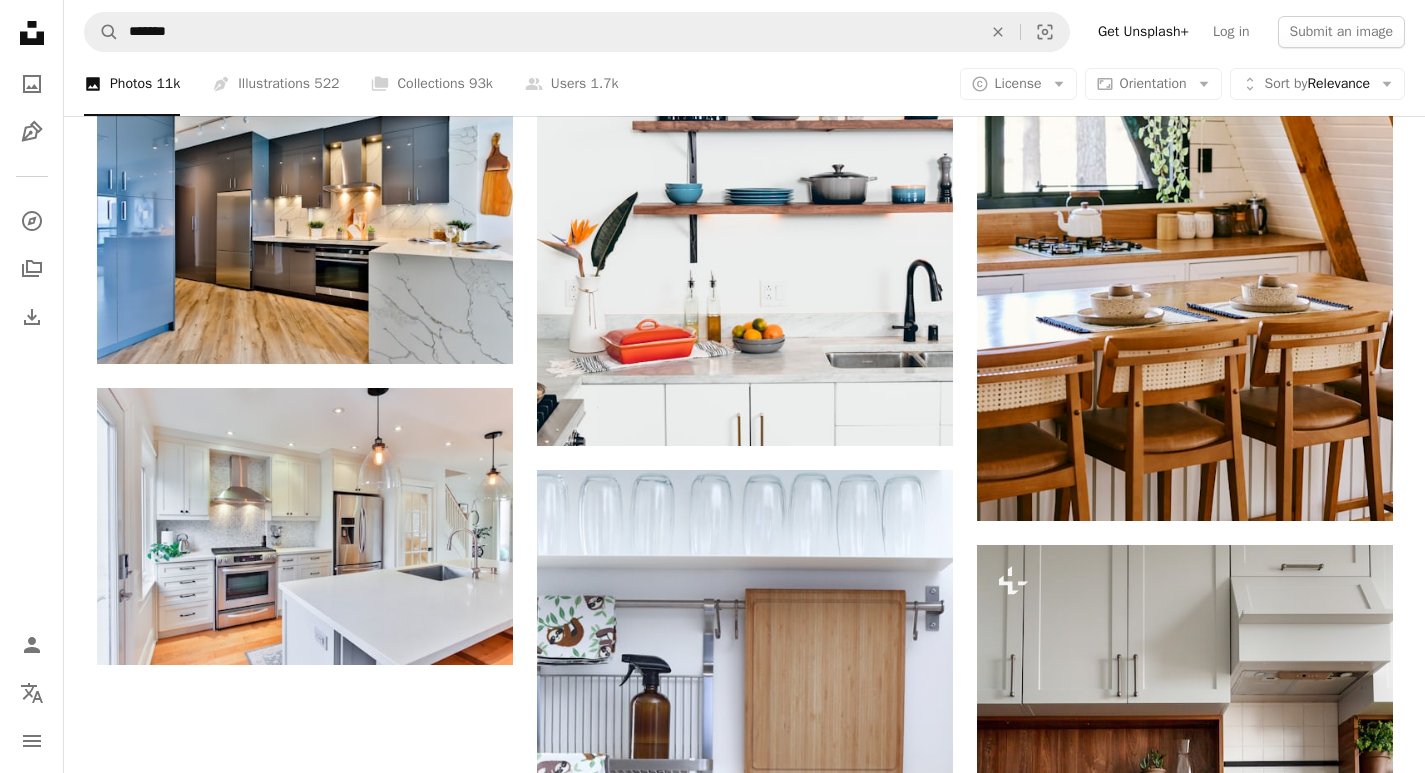 scroll, scrollTop: 3000, scrollLeft: 0, axis: vertical 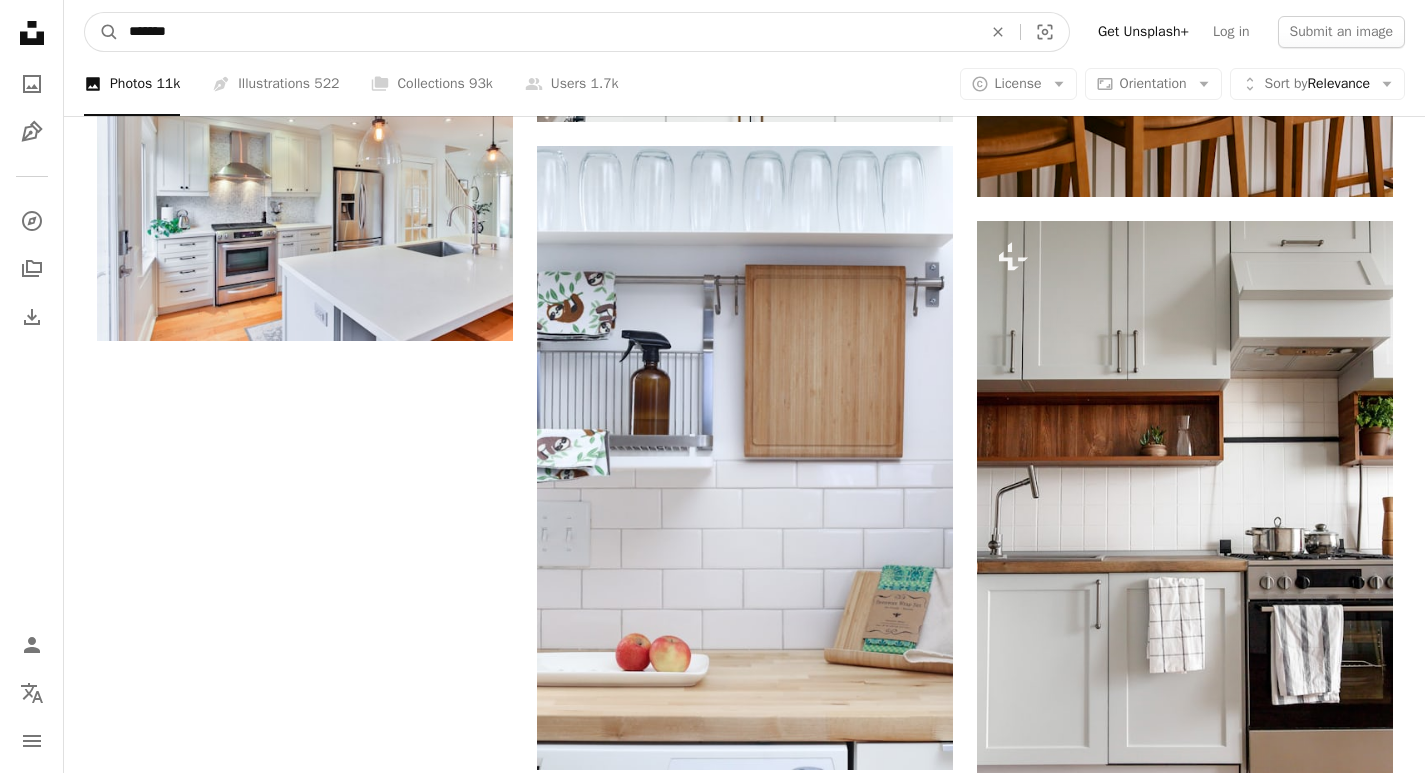 click on "*******" at bounding box center [547, 32] 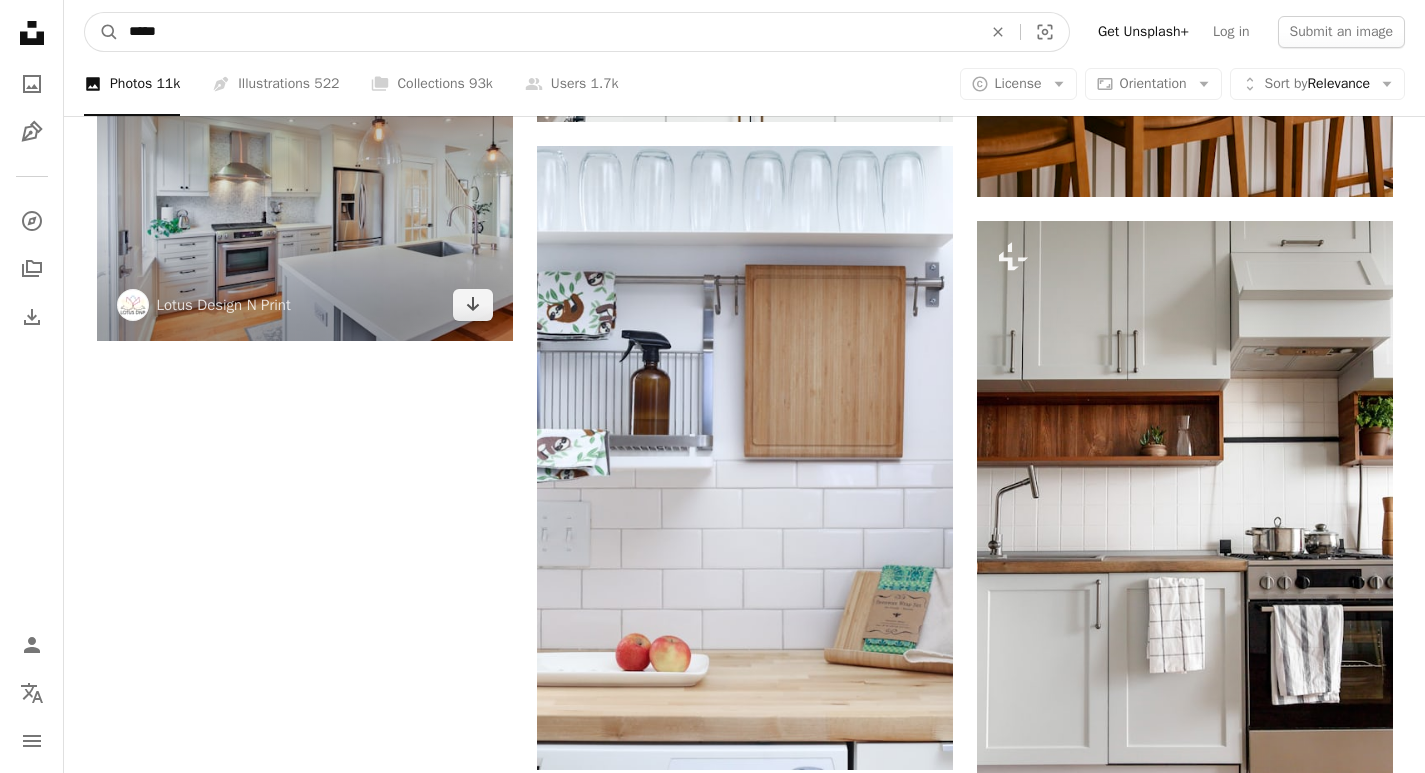 type on "****" 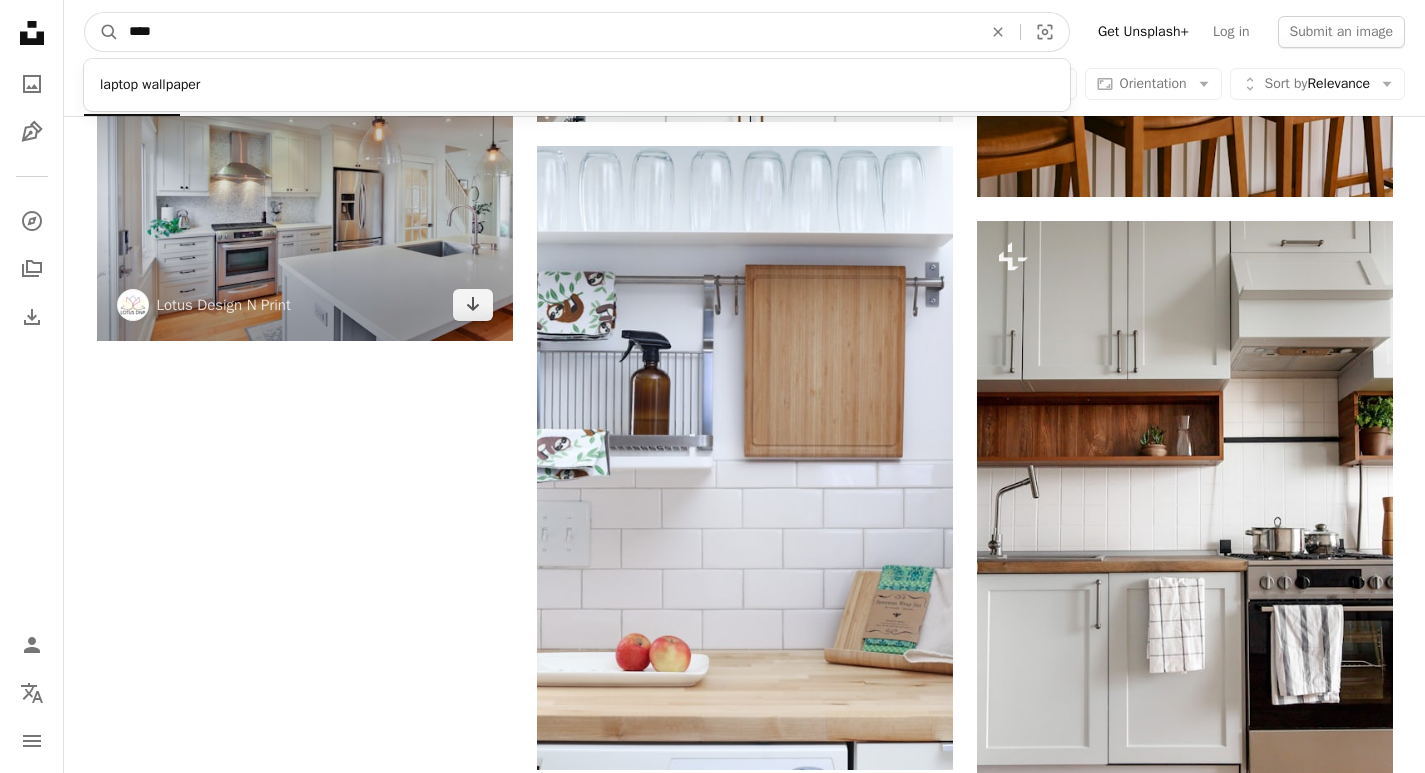 click on "A magnifying glass" at bounding box center [102, 32] 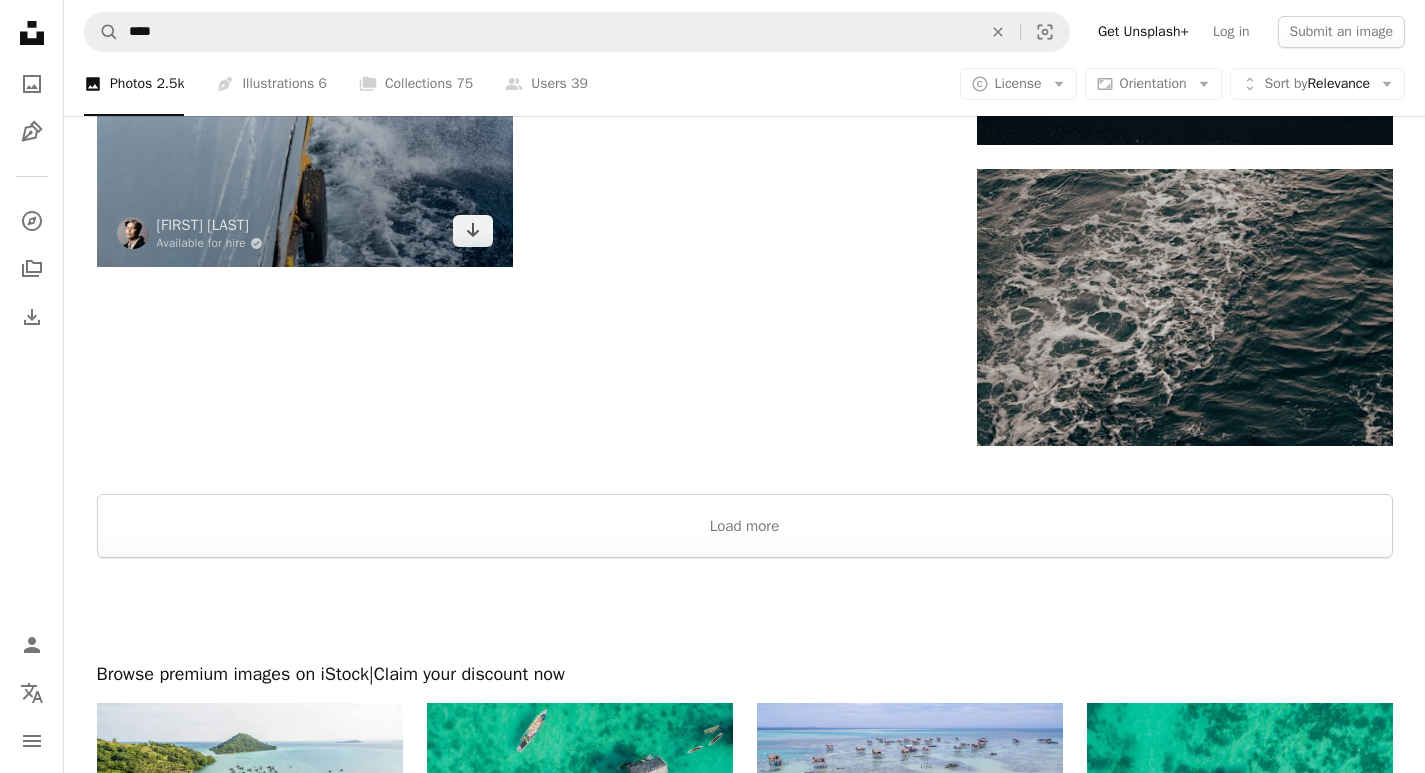 scroll, scrollTop: 3900, scrollLeft: 0, axis: vertical 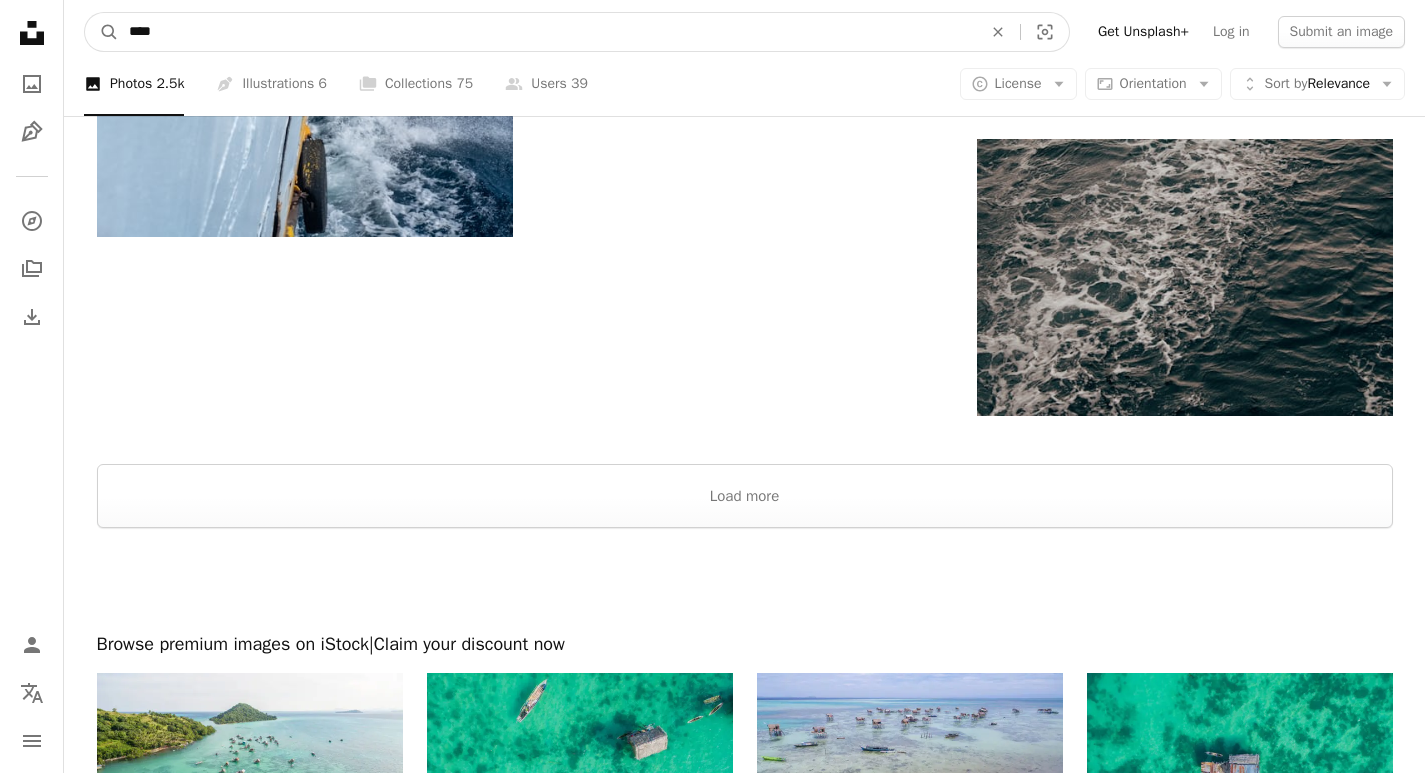 click on "****" at bounding box center (547, 32) 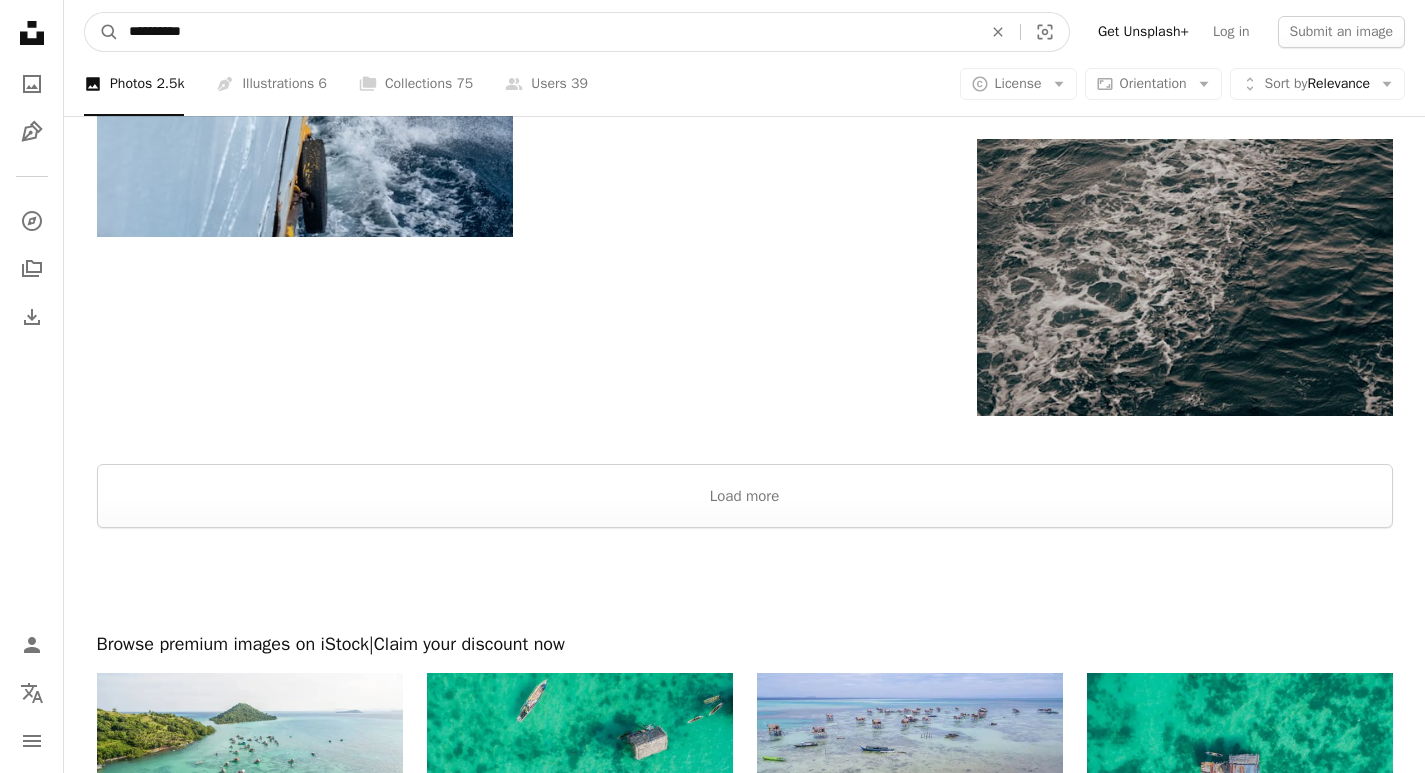 type on "**********" 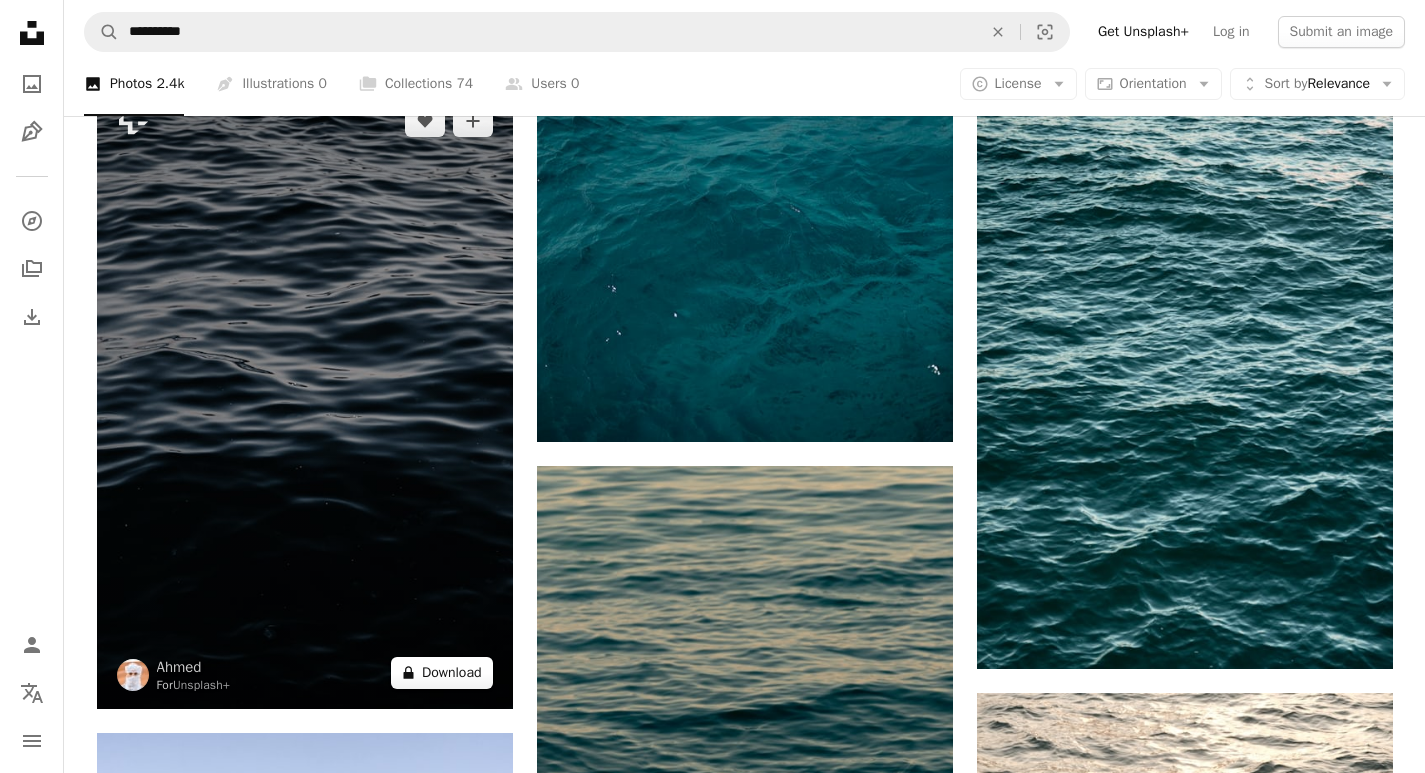scroll, scrollTop: 1700, scrollLeft: 0, axis: vertical 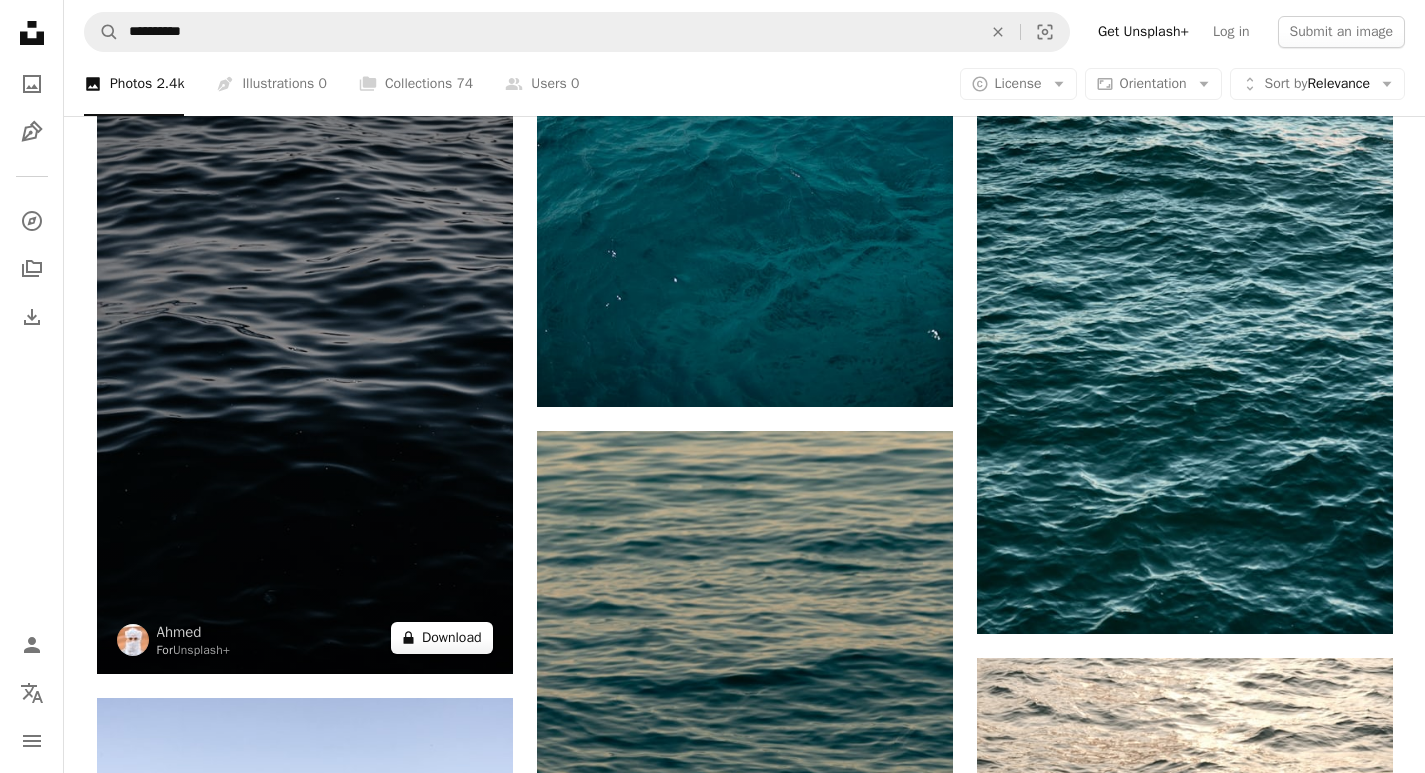 click on "A lock Download" at bounding box center (442, 638) 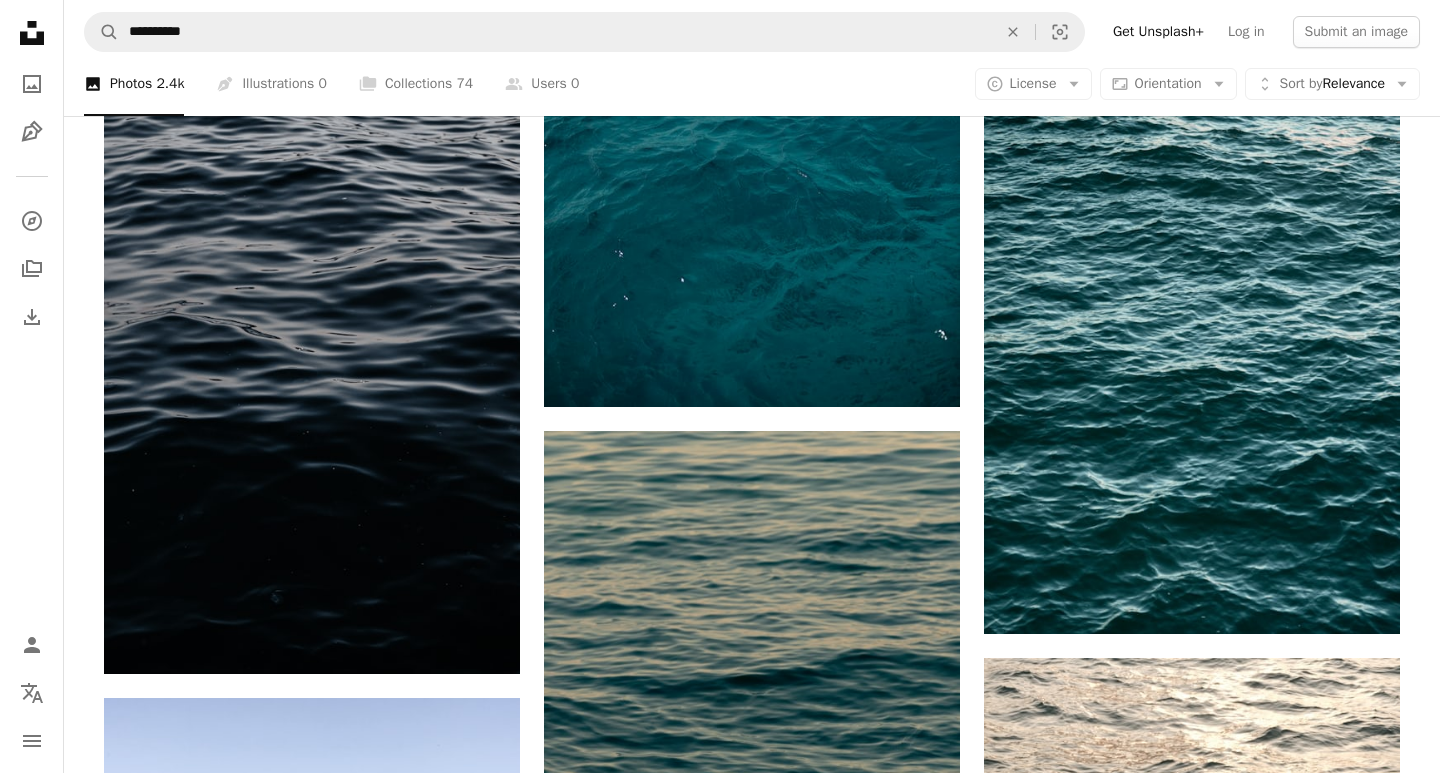 click on "An X shape Premium, ready to use images. Get unlimited access. A plus sign Members-only content added monthly A plus sign Unlimited royalty-free downloads A plus sign Illustrations  New A plus sign Enhanced legal protections yearly 66%  off monthly $12   $4 USD per month * Get  Unsplash+ * When paid annually, billed upfront  $48 Taxes where applicable. Renews automatically. Cancel anytime." at bounding box center (720, 4317) 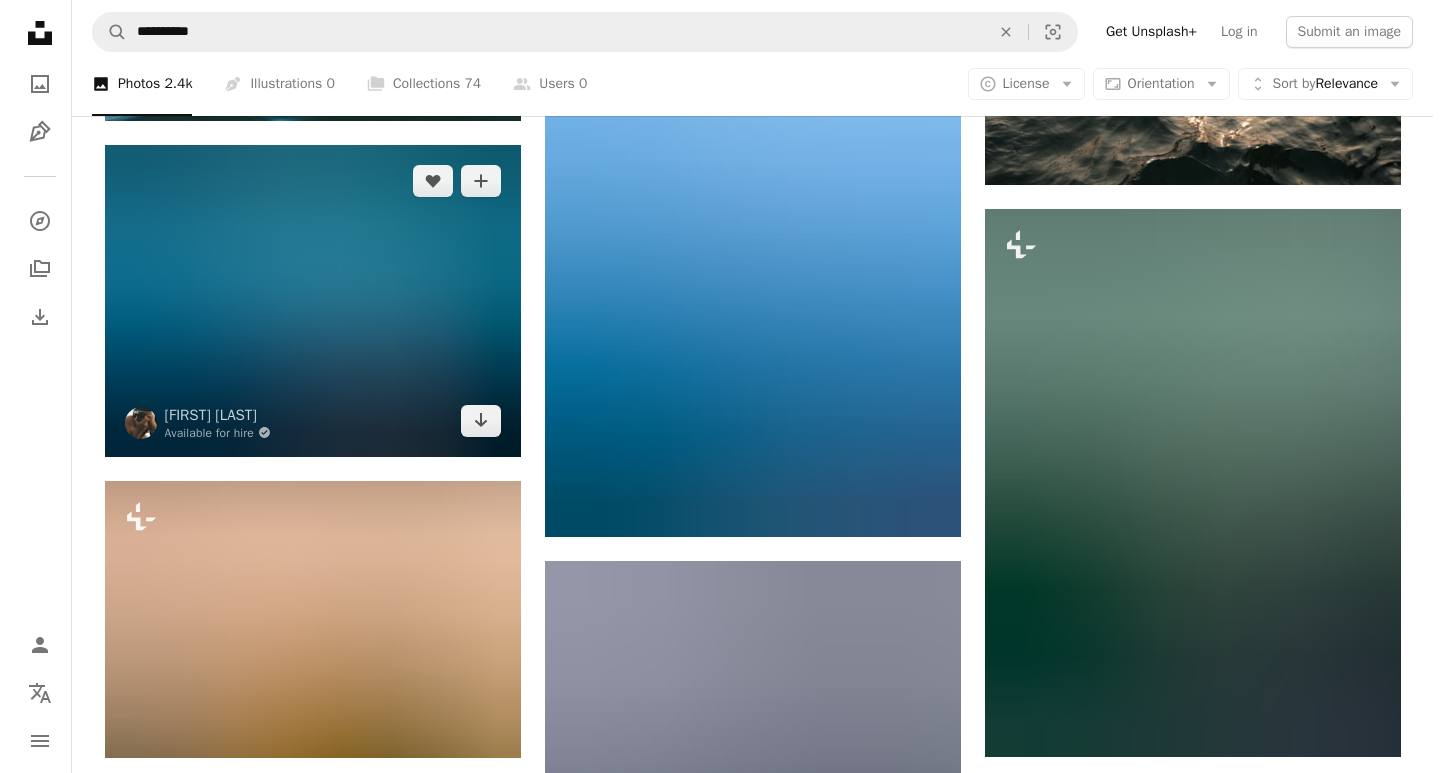scroll, scrollTop: 2800, scrollLeft: 0, axis: vertical 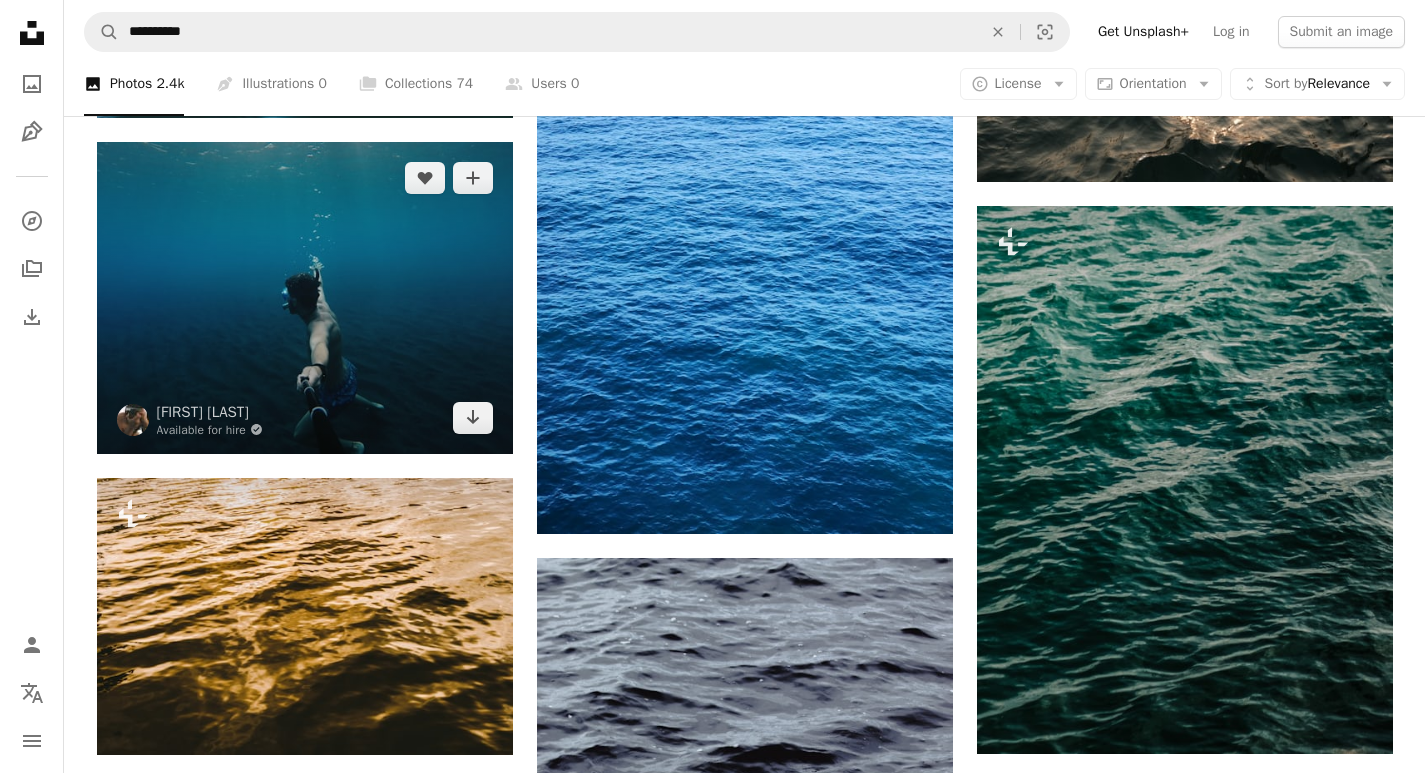 click at bounding box center (305, 298) 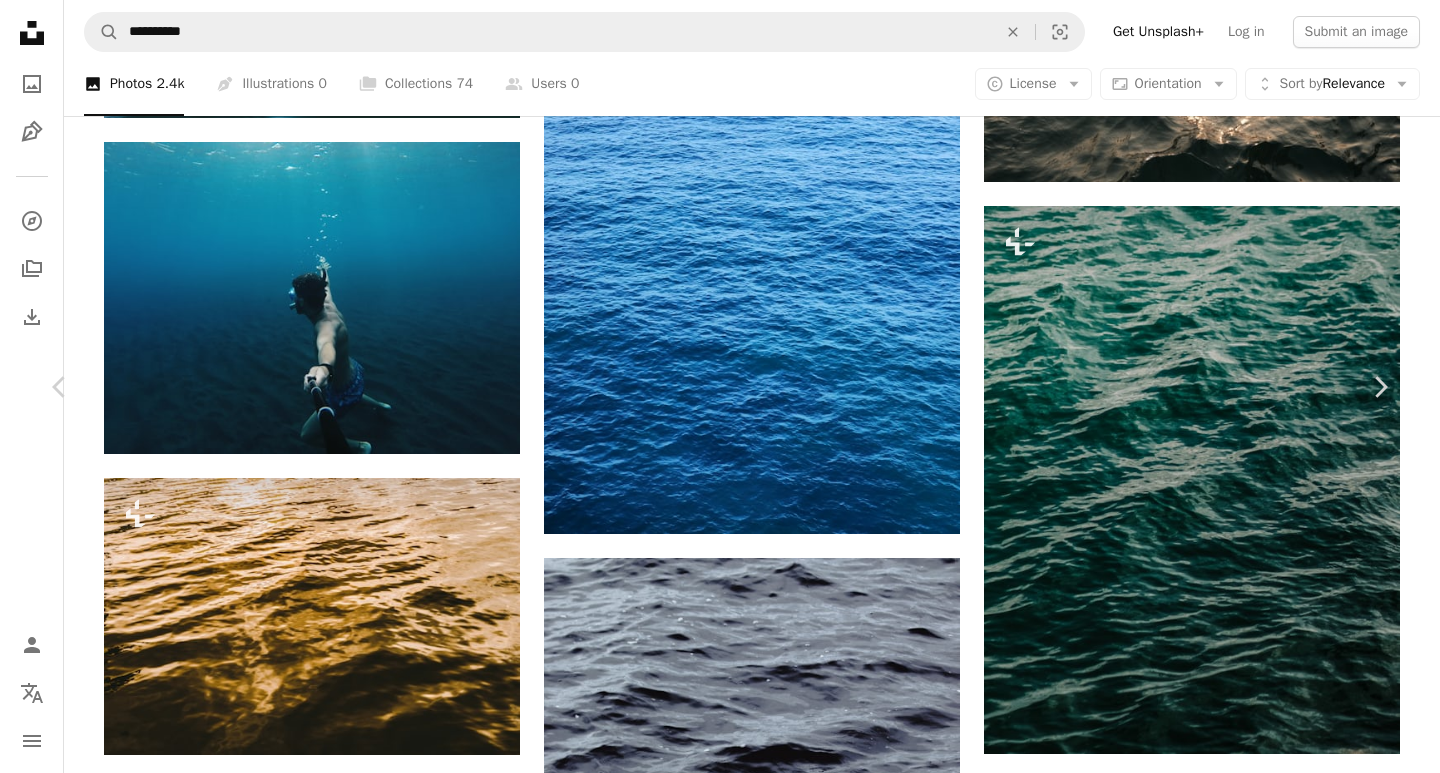 scroll, scrollTop: 2200, scrollLeft: 0, axis: vertical 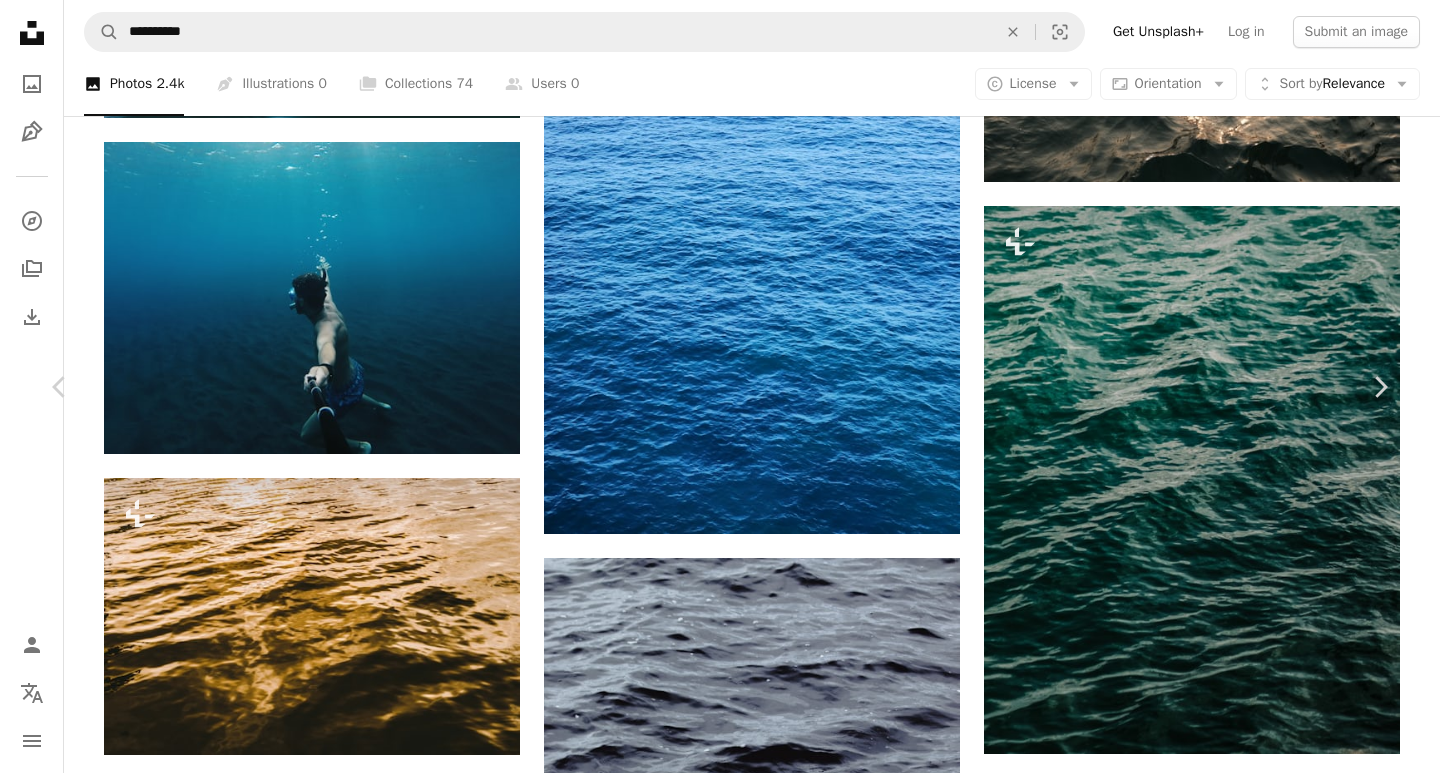 click on "Arrow pointing down" 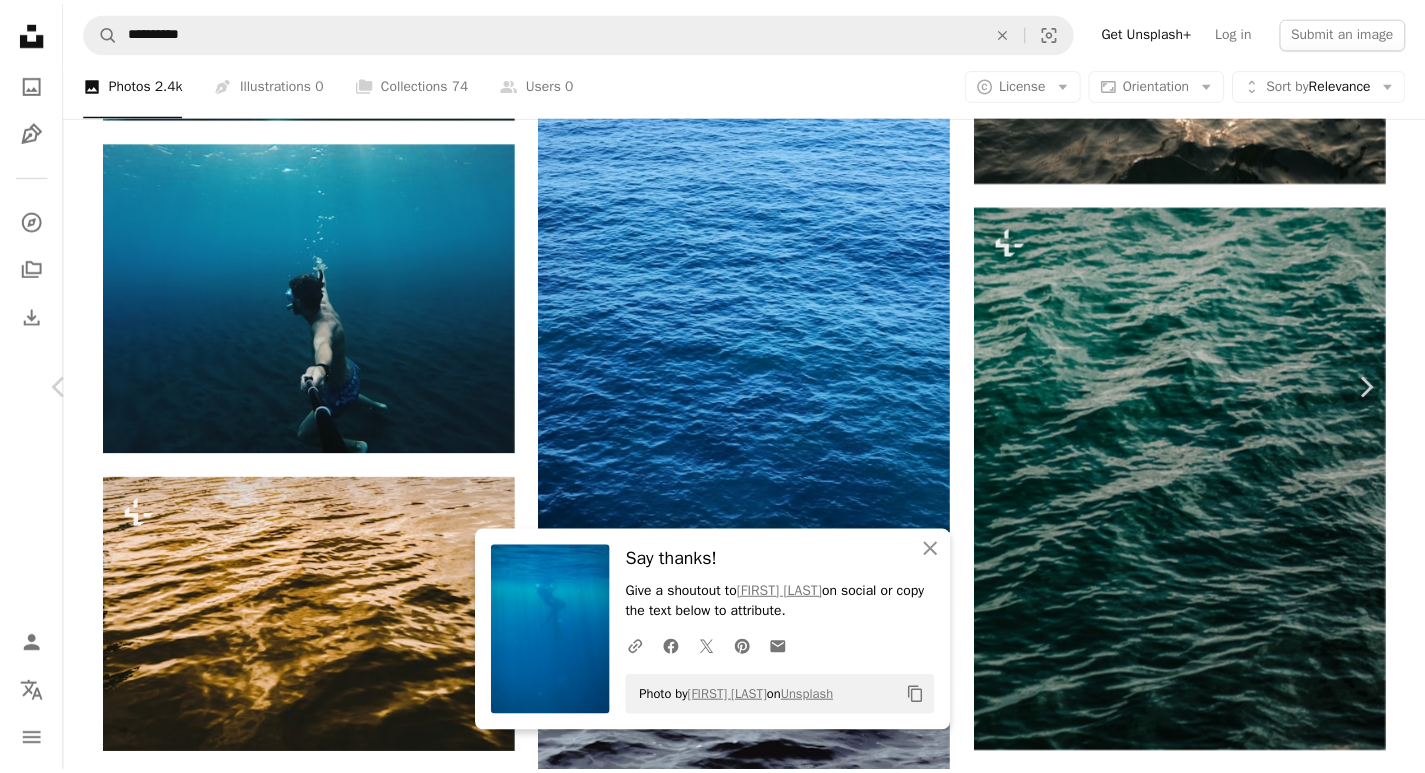 scroll, scrollTop: 5995, scrollLeft: 0, axis: vertical 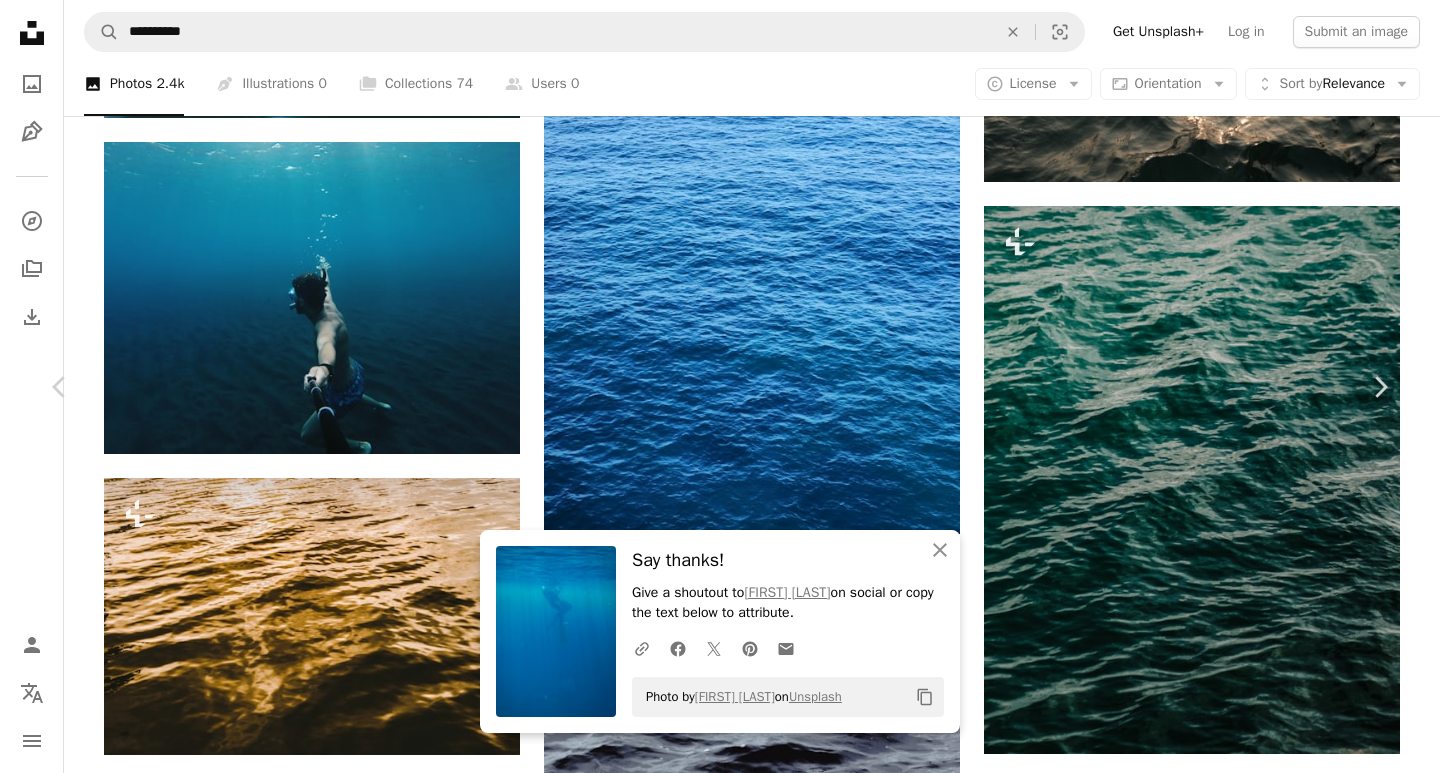 click on "An X shape Chevron left Chevron right An X shape Close Say thanks! Give a shoutout to  [FIRST] [LAST]  on social or copy the text below to attribute. A URL sharing icon (chains) Facebook icon X (formerly Twitter) icon Pinterest icon An envelope Photo by  [FIRST] [LAST]  on  Unsplash
Copy content [FIRST] [LAST] Available for hire A checkmark inside of a circle A heart A plus sign Download free Chevron down Zoom in Views 1,719,149 Downloads 6,551 Featured in Photos A forward-right arrow Share Info icon Info More Actions Free underwater A map marker [CITY], [COUNTRY] Calendar outlined Published on  [DATE], [YEAR] Camera [BRAND], [MODEL] Safety Free to use under the  Unsplash License man sea blue free underwater male sand alone waves swimming bubbles diving gopro under human people sport grey sports spain HD Wallpapers Browse premium related images on iStock  |  Save 20% with code UNSPLASH20 View more on iStock  ↗ Related images A heart A plus sign [FIRST] [LAST] Available for hire" at bounding box center (720, 6990) 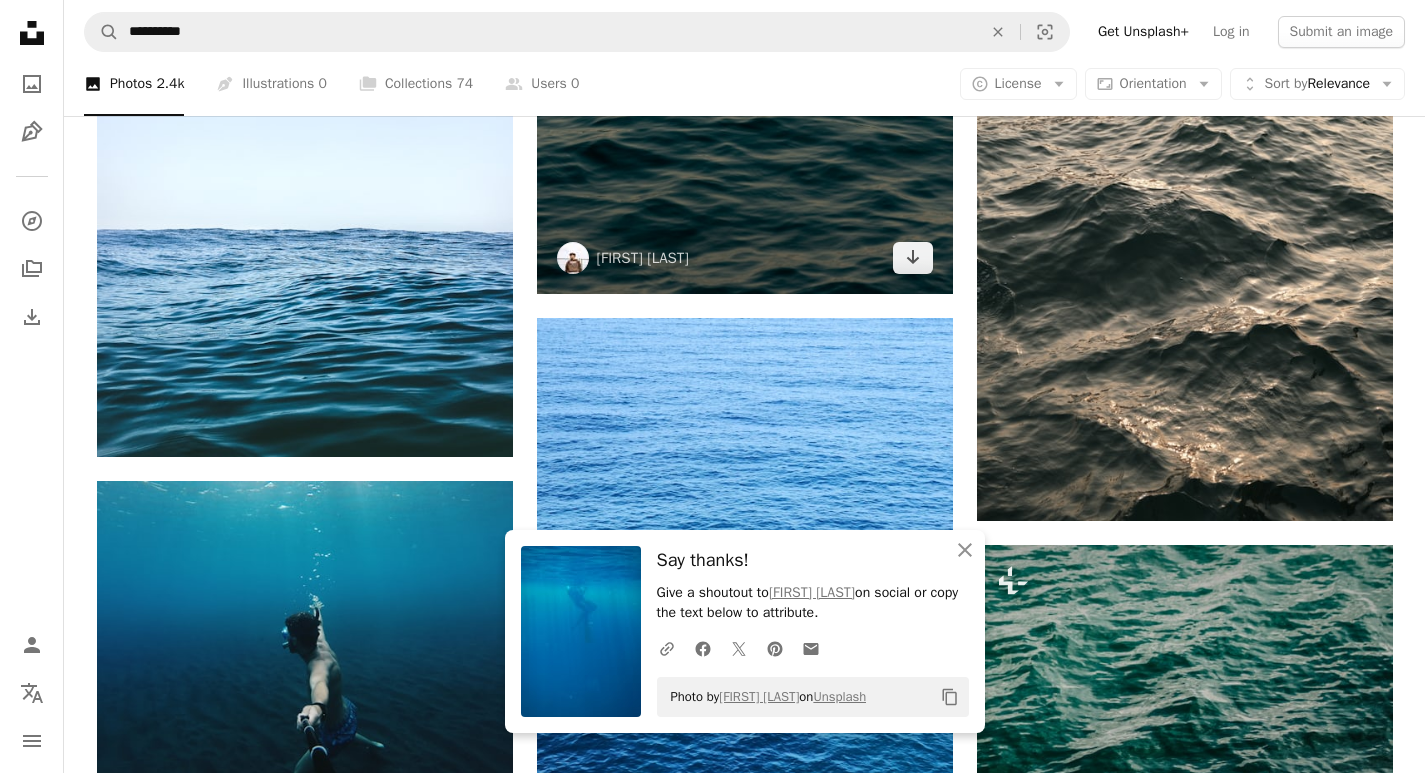 scroll, scrollTop: 2100, scrollLeft: 0, axis: vertical 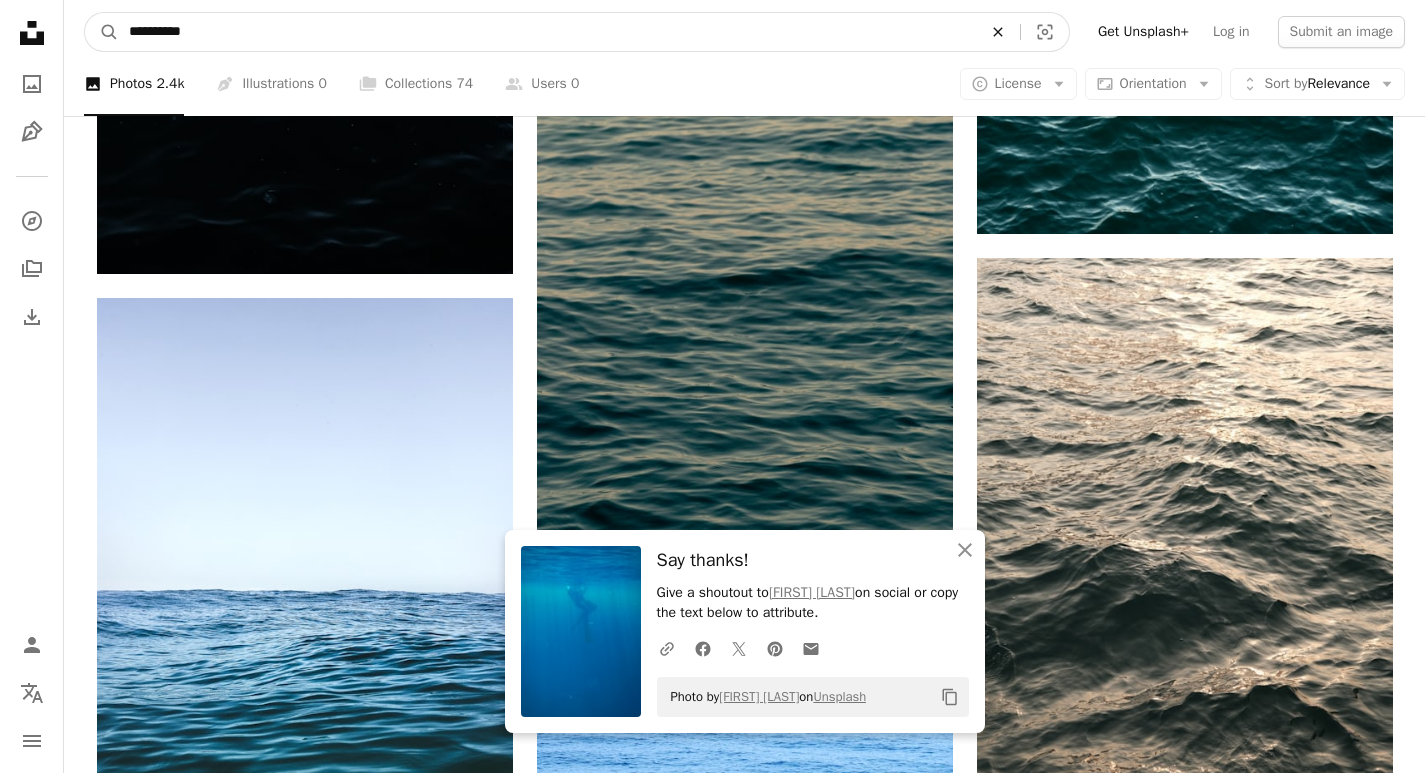 click on "An X shape" at bounding box center (998, 32) 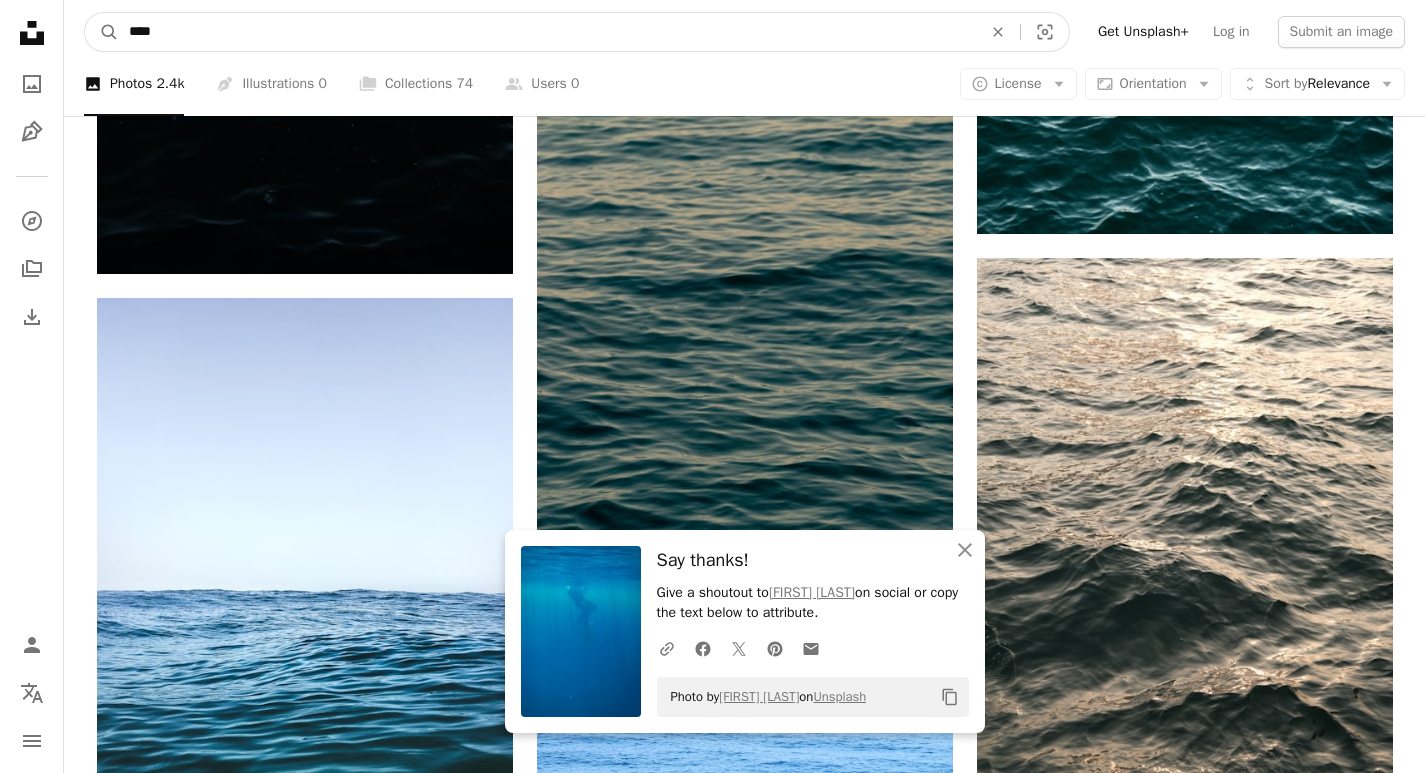 type on "****" 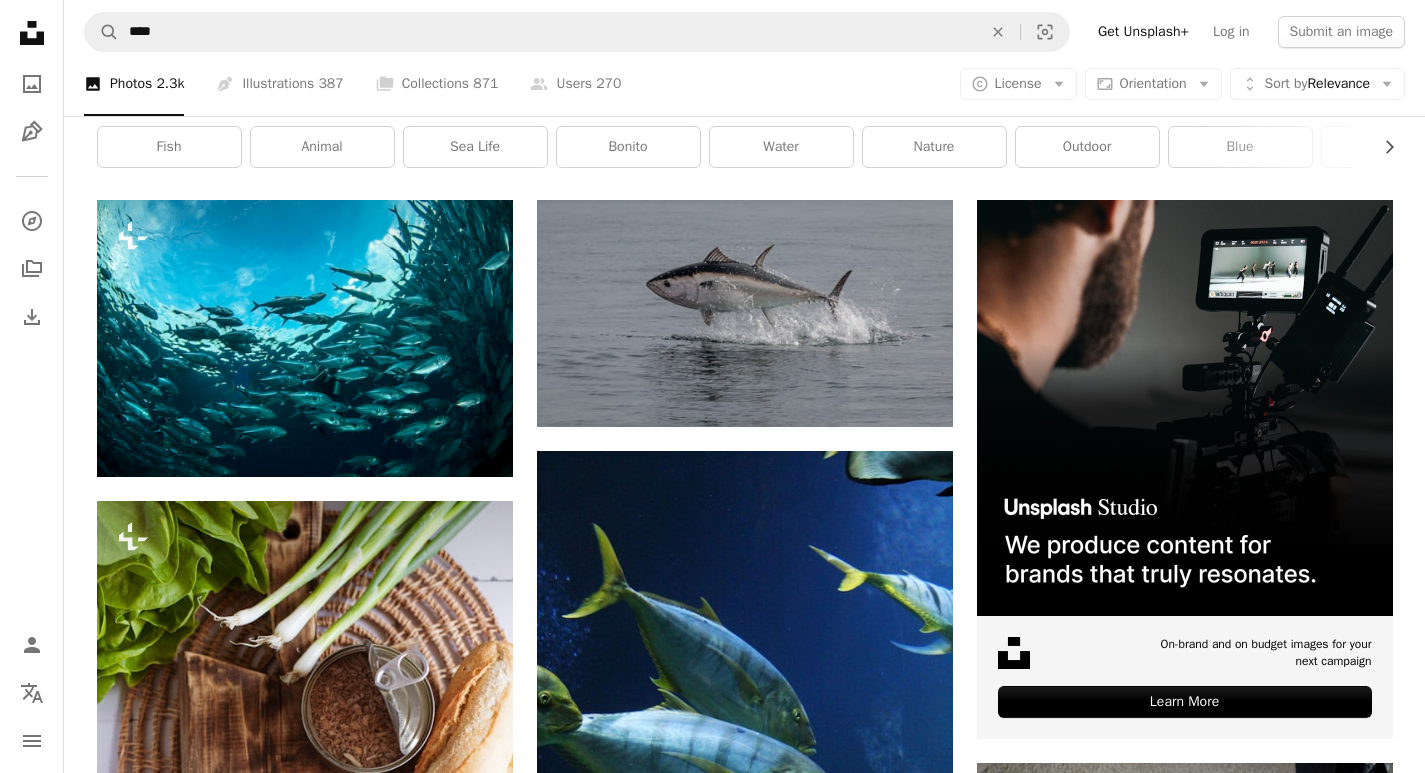 scroll, scrollTop: 300, scrollLeft: 0, axis: vertical 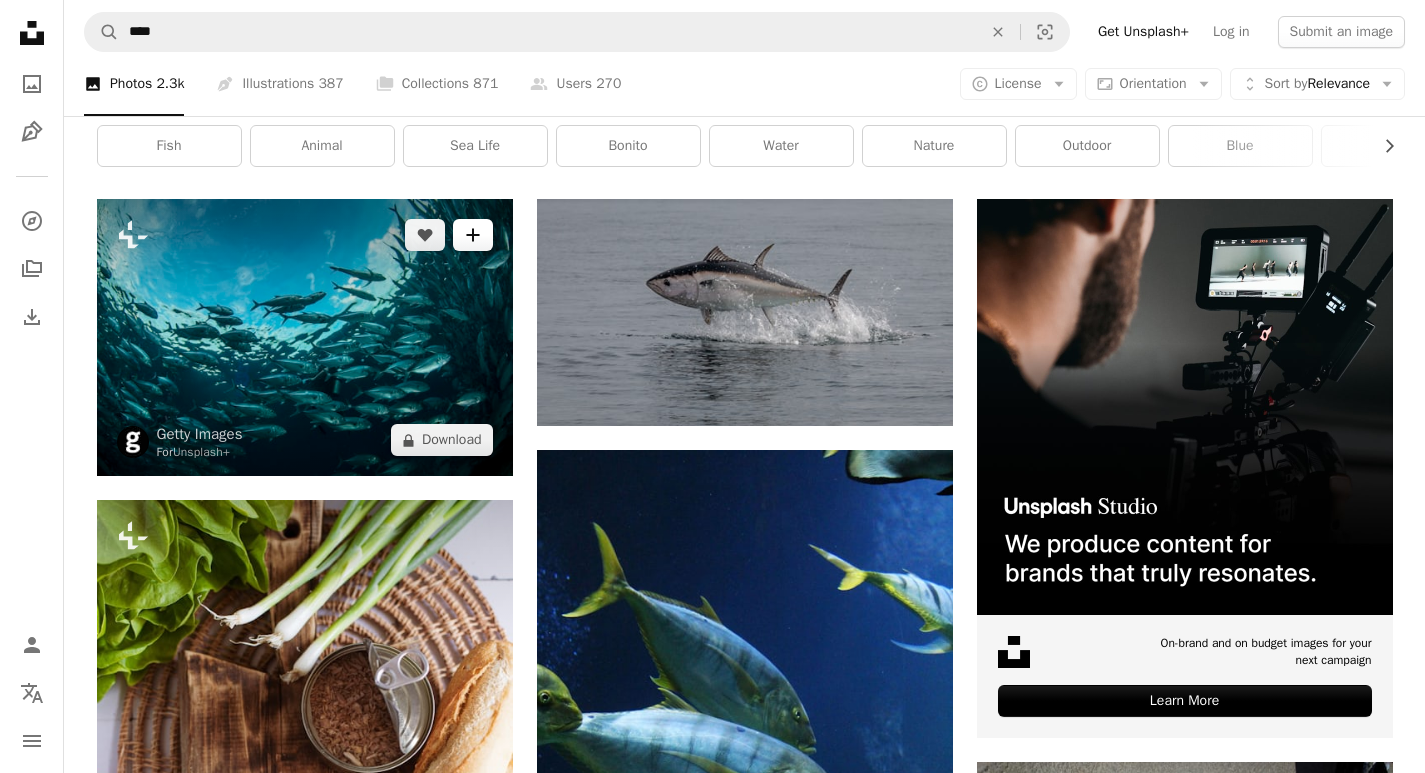 click on "A plus sign" at bounding box center (473, 235) 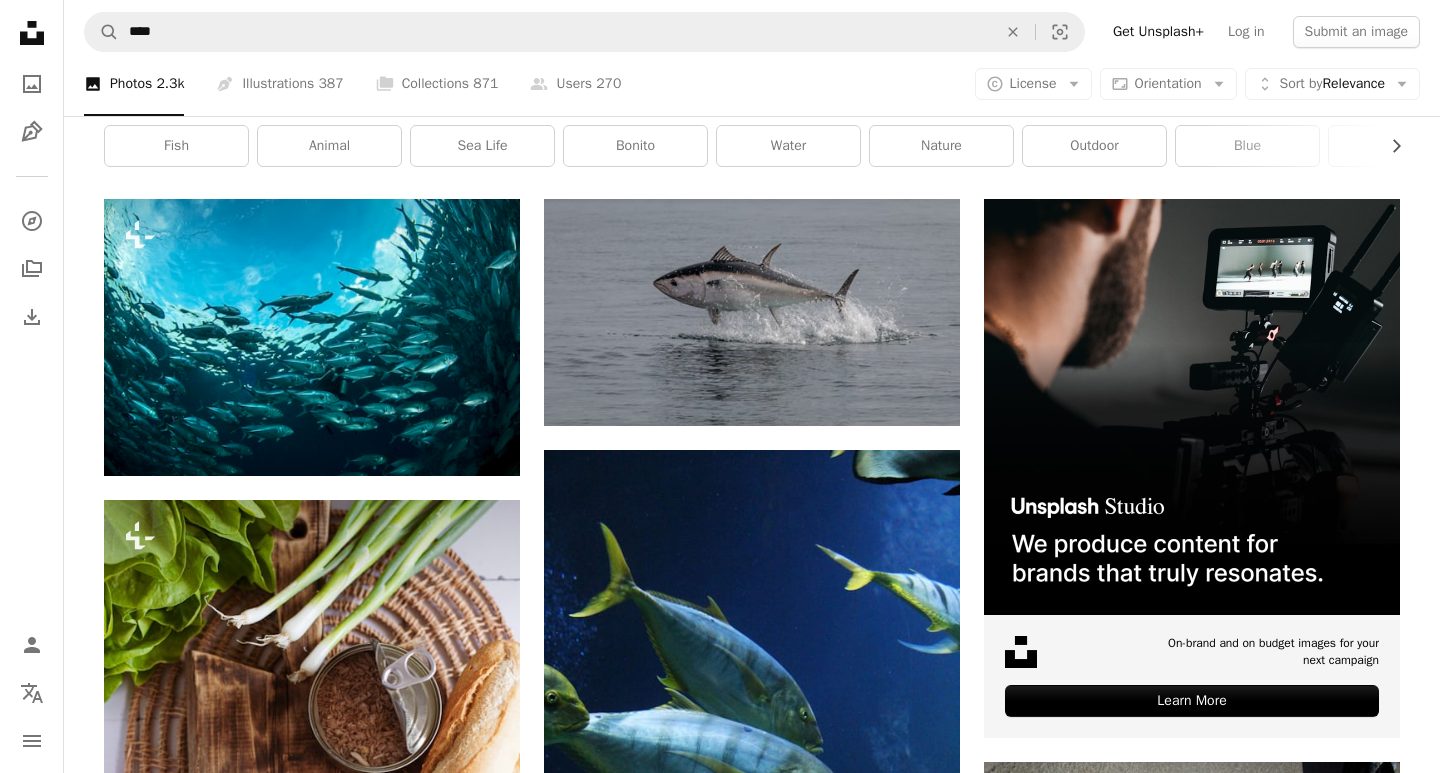 click on "An X shape Join Unsplash Already have an account?  Login First name Last name Email Username  (only letters, numbers and underscores) Password  (min. 8 char) Join By joining, you agree to the  Terms  and  Privacy Policy ." at bounding box center [720, 5273] 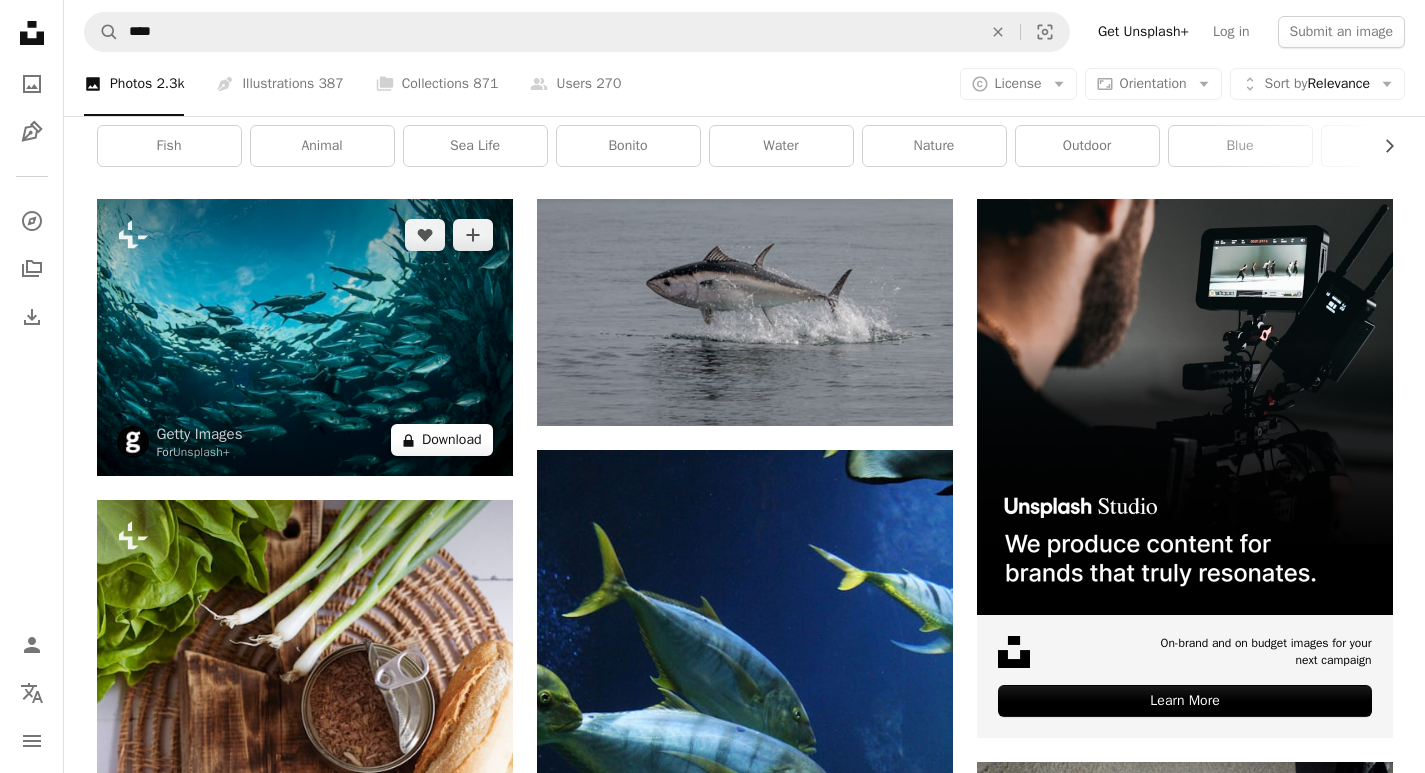 click on "A lock Download" at bounding box center (442, 440) 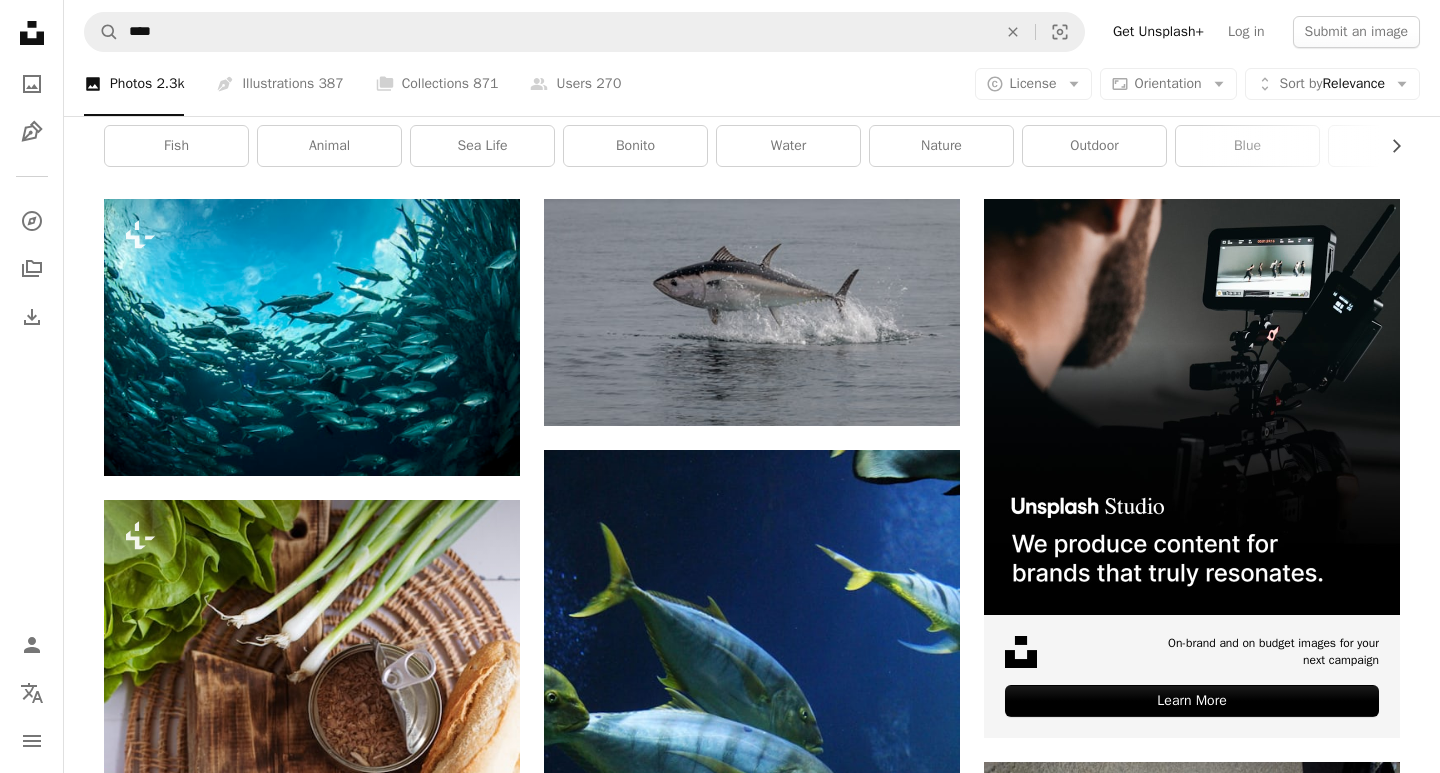 click on "An X shape Premium, ready to use images. Get unlimited access. A plus sign Members-only content added monthly A plus sign Unlimited royalty-free downloads A plus sign Illustrations  New A plus sign Enhanced legal protections yearly 66%  off monthly $12   $4 USD per month * Get  Unsplash+ * When paid annually, billed upfront  $48 Taxes where applicable. Renews automatically. Cancel anytime." at bounding box center [720, 5273] 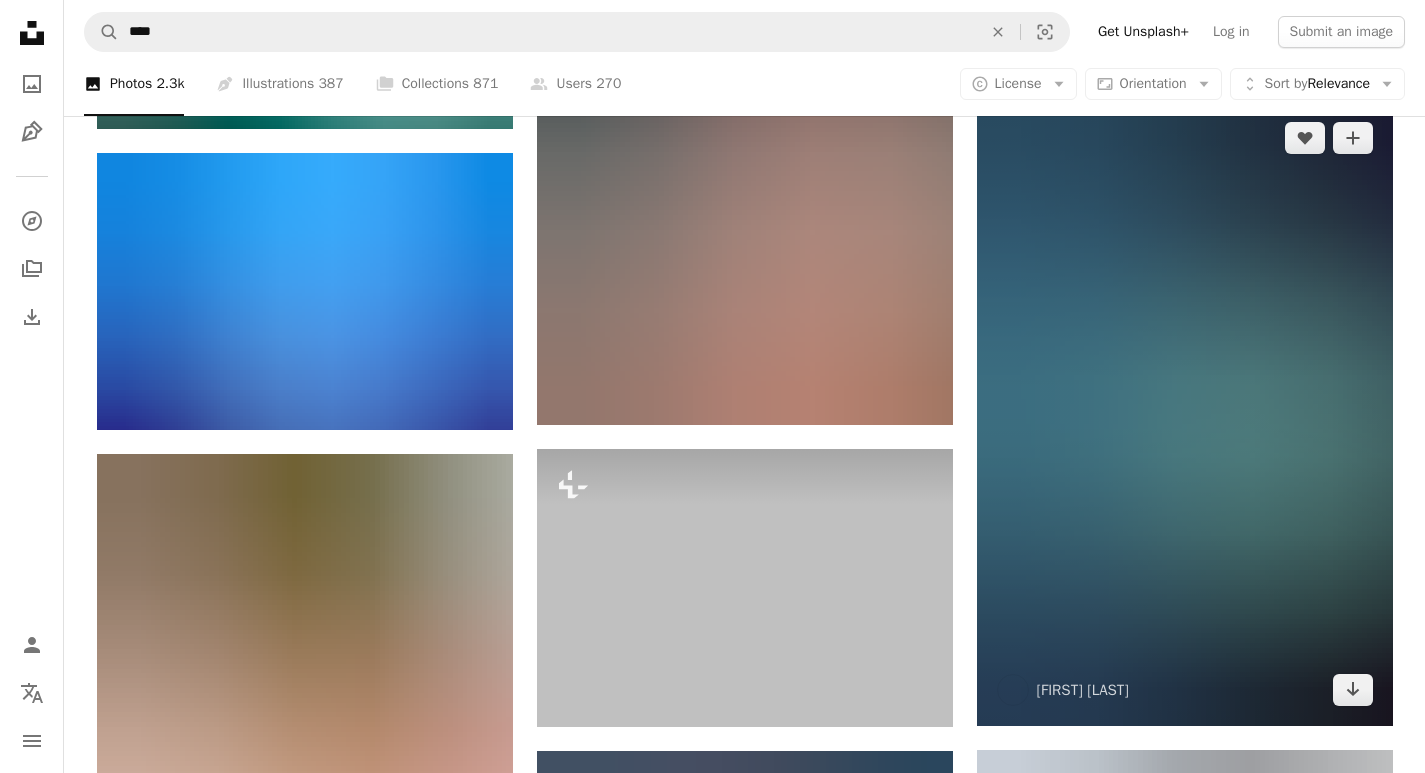 scroll, scrollTop: 1600, scrollLeft: 0, axis: vertical 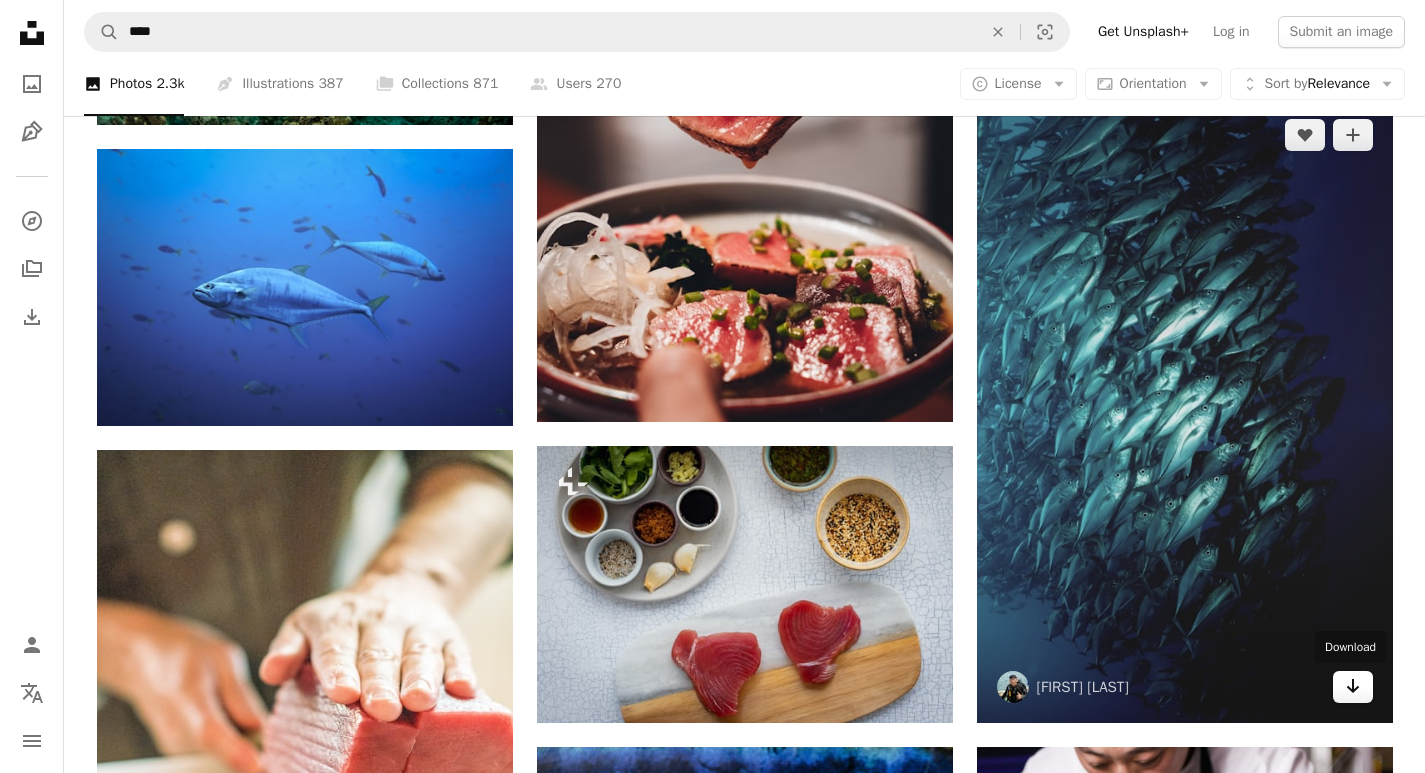 click on "Arrow pointing down" 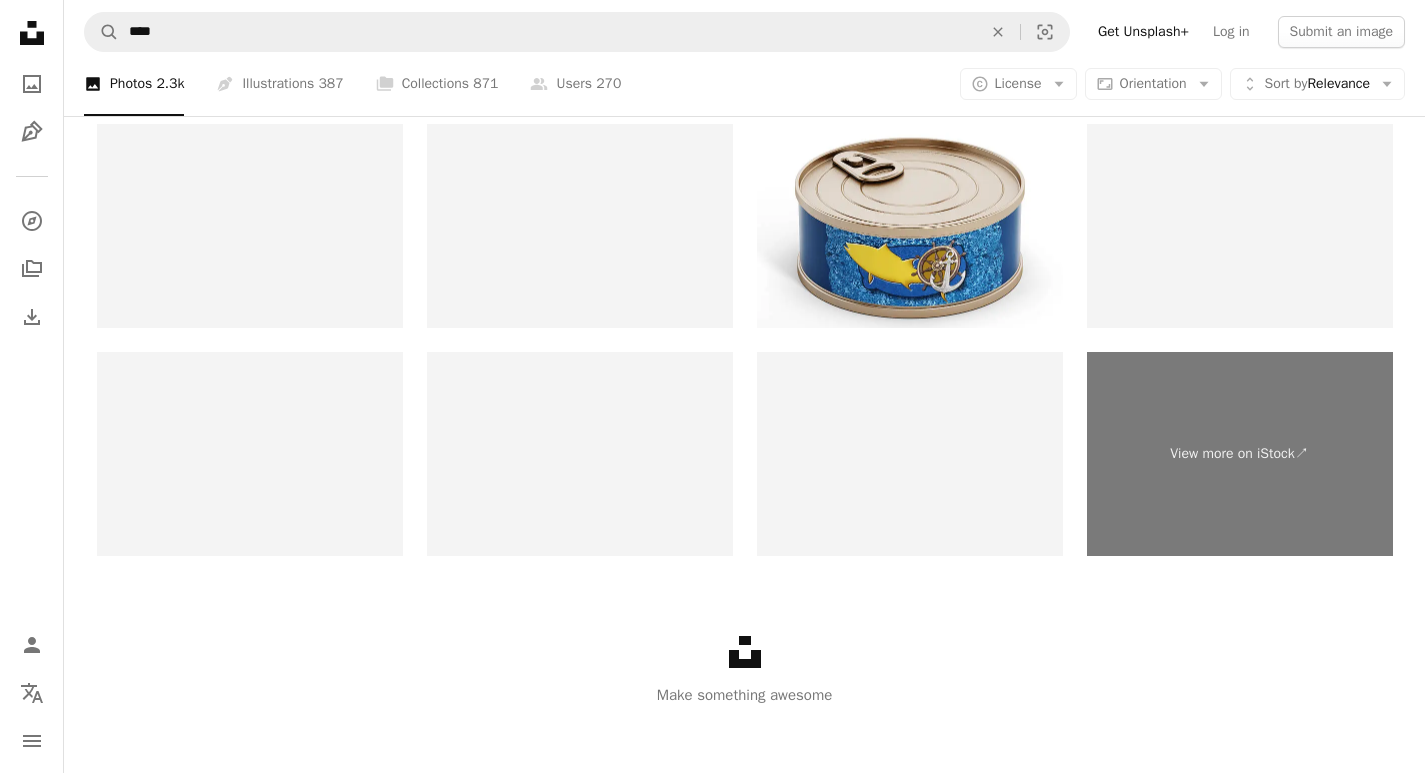 scroll, scrollTop: 4413, scrollLeft: 0, axis: vertical 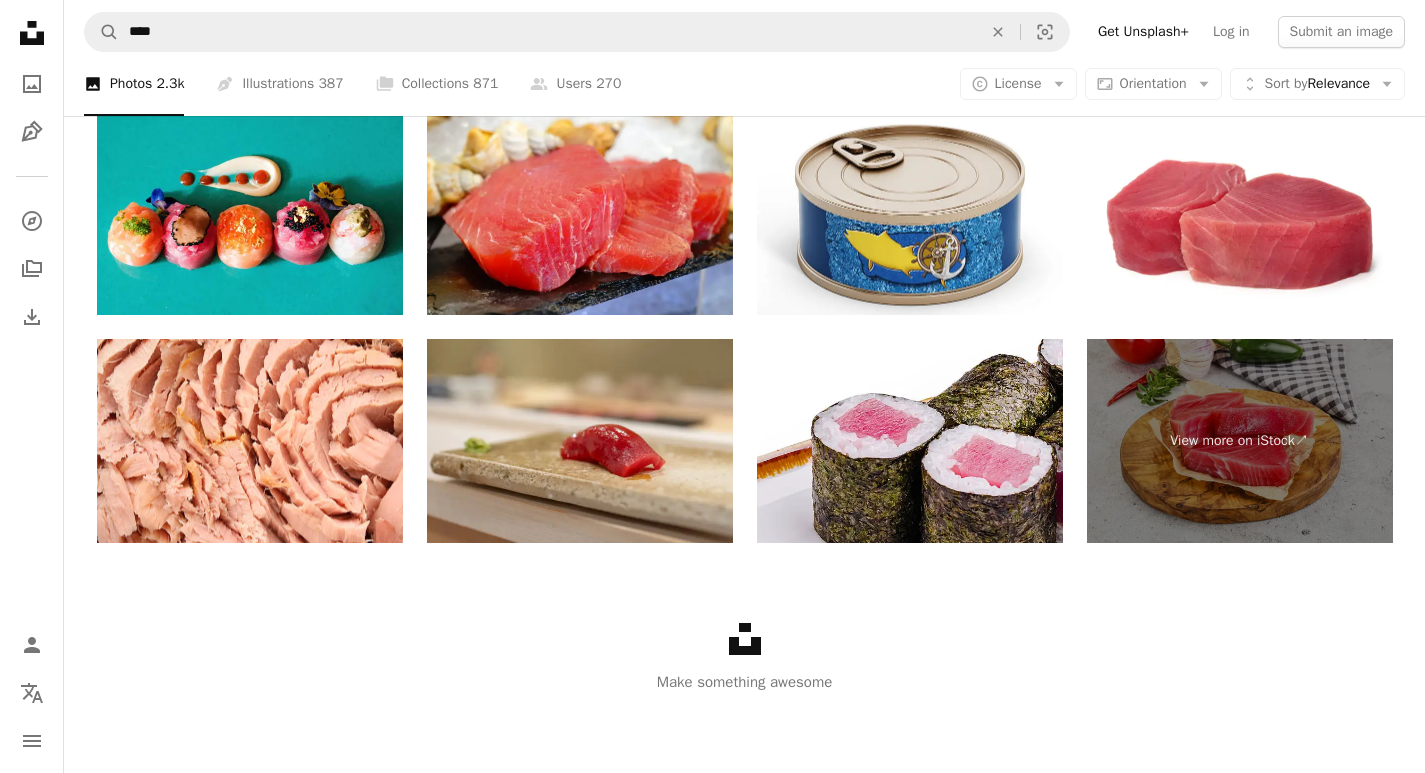 click on "Unsplash logo" 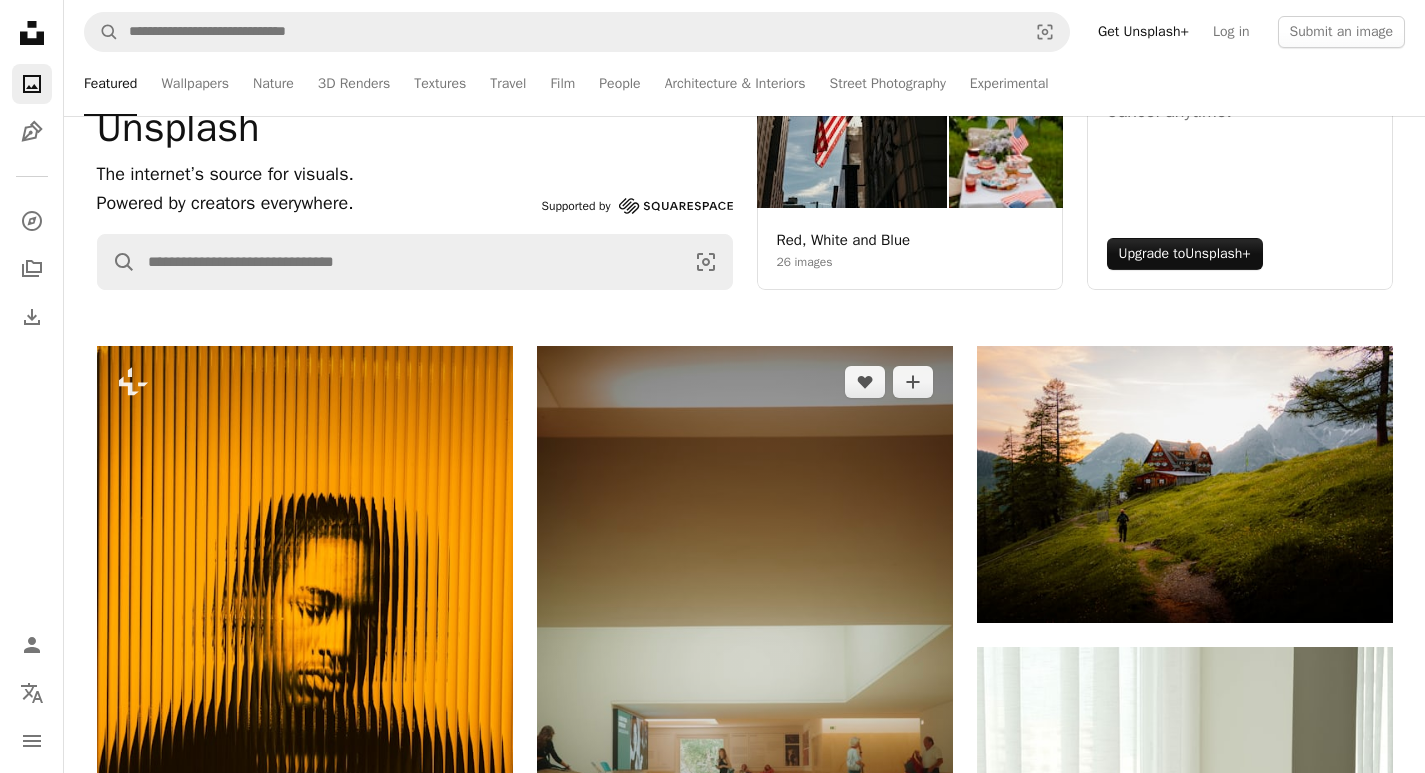 scroll, scrollTop: 500, scrollLeft: 0, axis: vertical 